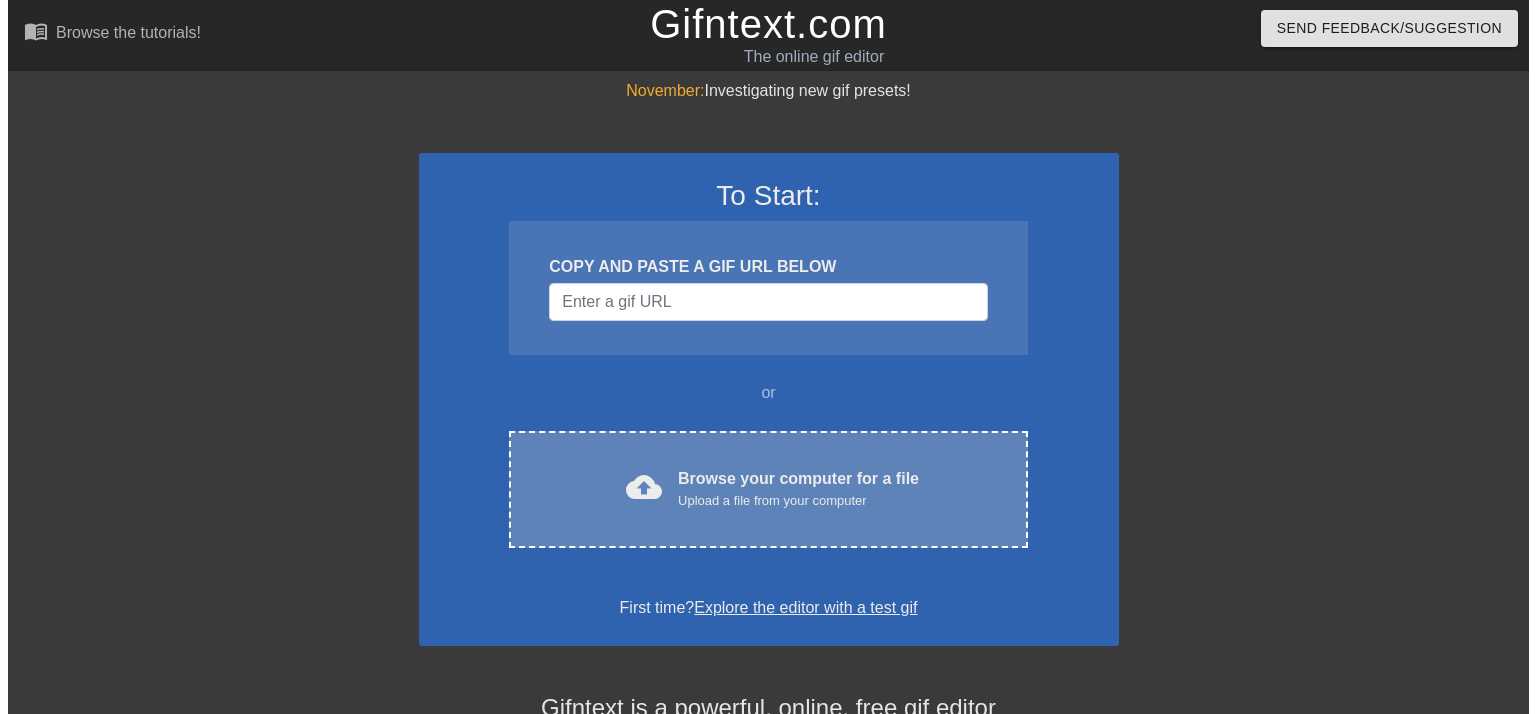 scroll, scrollTop: 0, scrollLeft: 0, axis: both 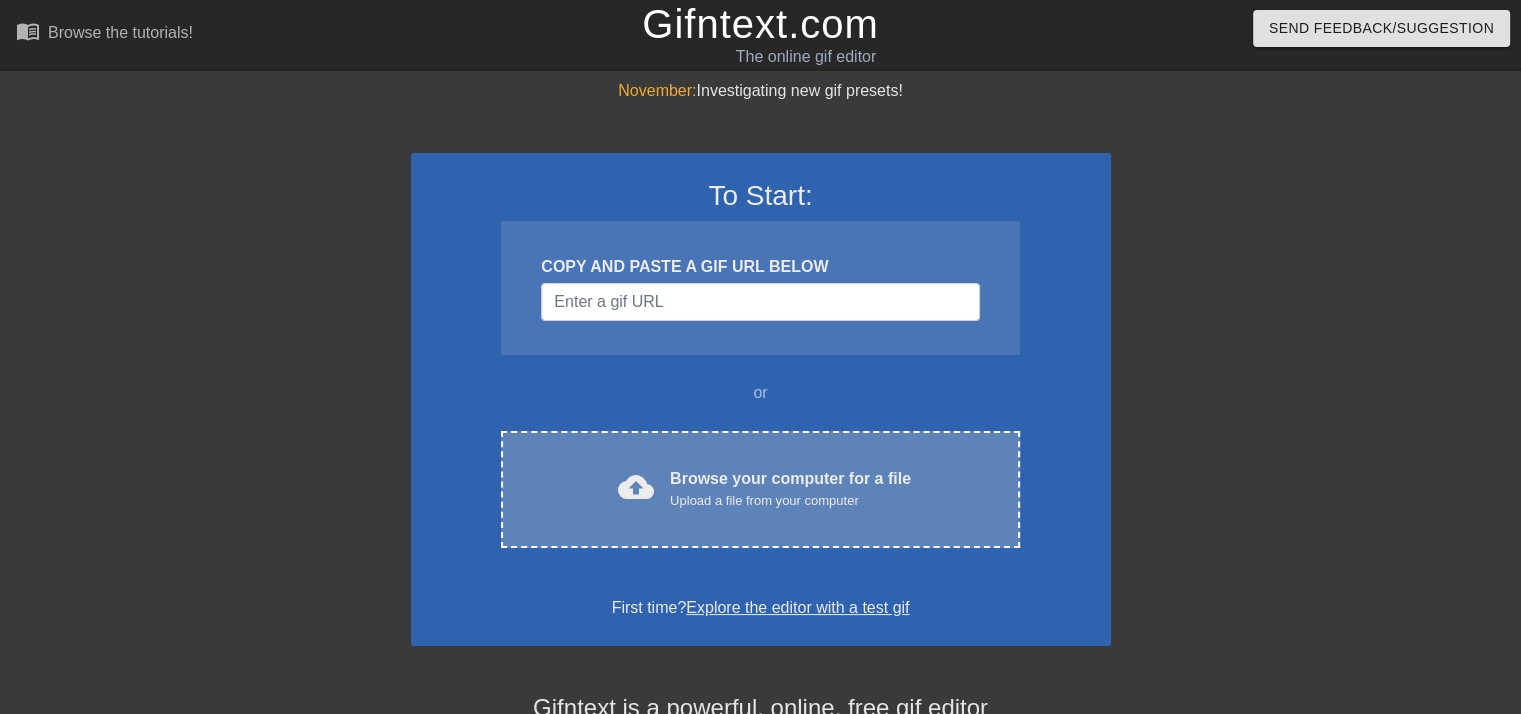 click on "Upload a file from your computer" at bounding box center [790, 501] 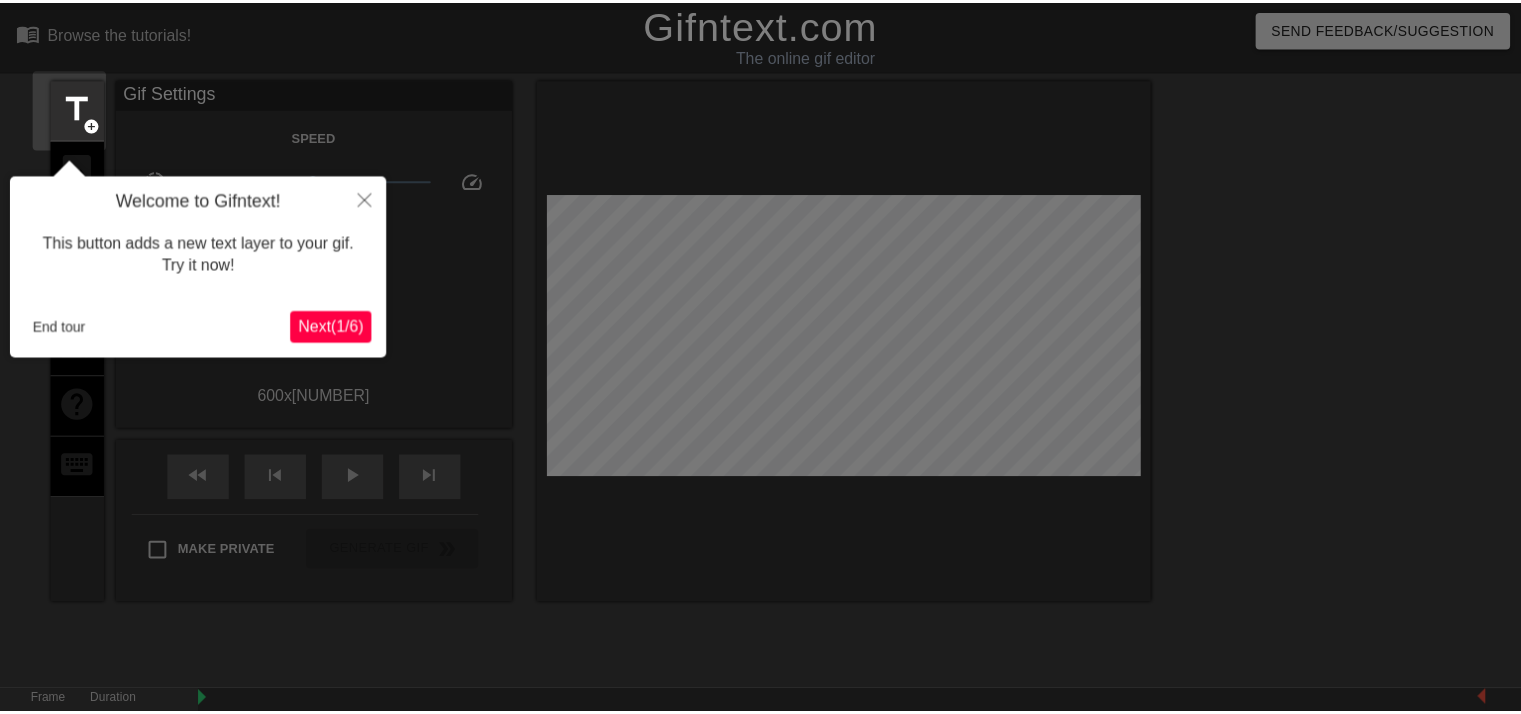 scroll, scrollTop: 48, scrollLeft: 0, axis: vertical 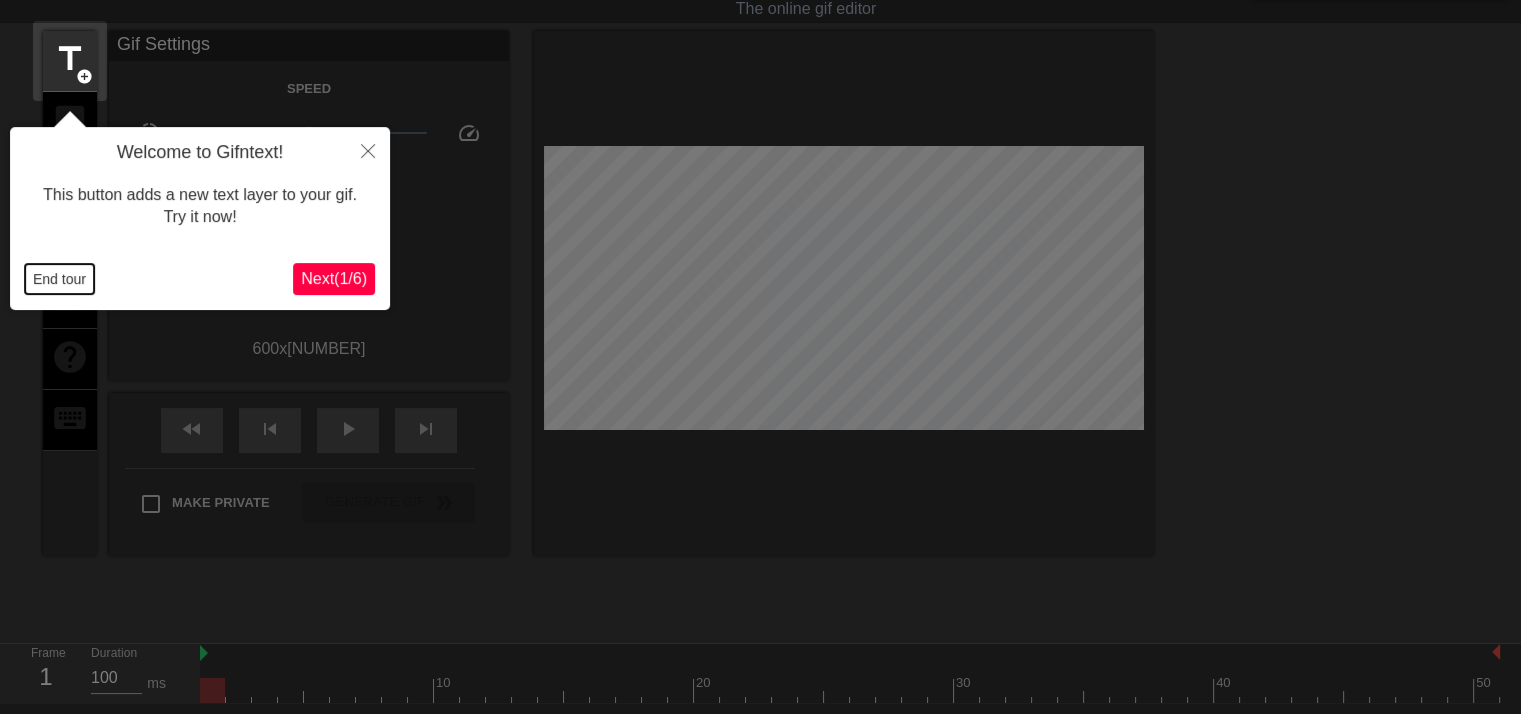 click on "End tour" at bounding box center [59, 279] 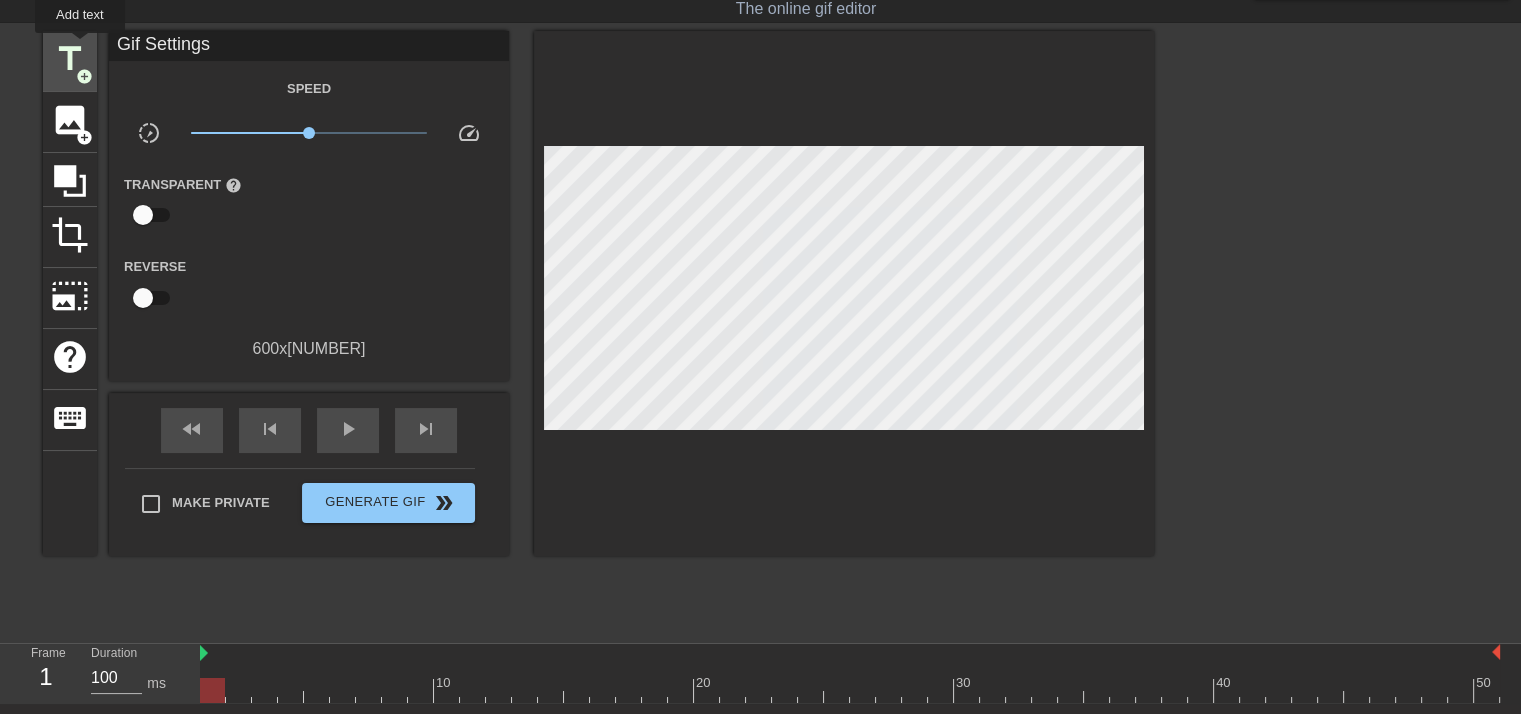 click on "title" at bounding box center (70, 59) 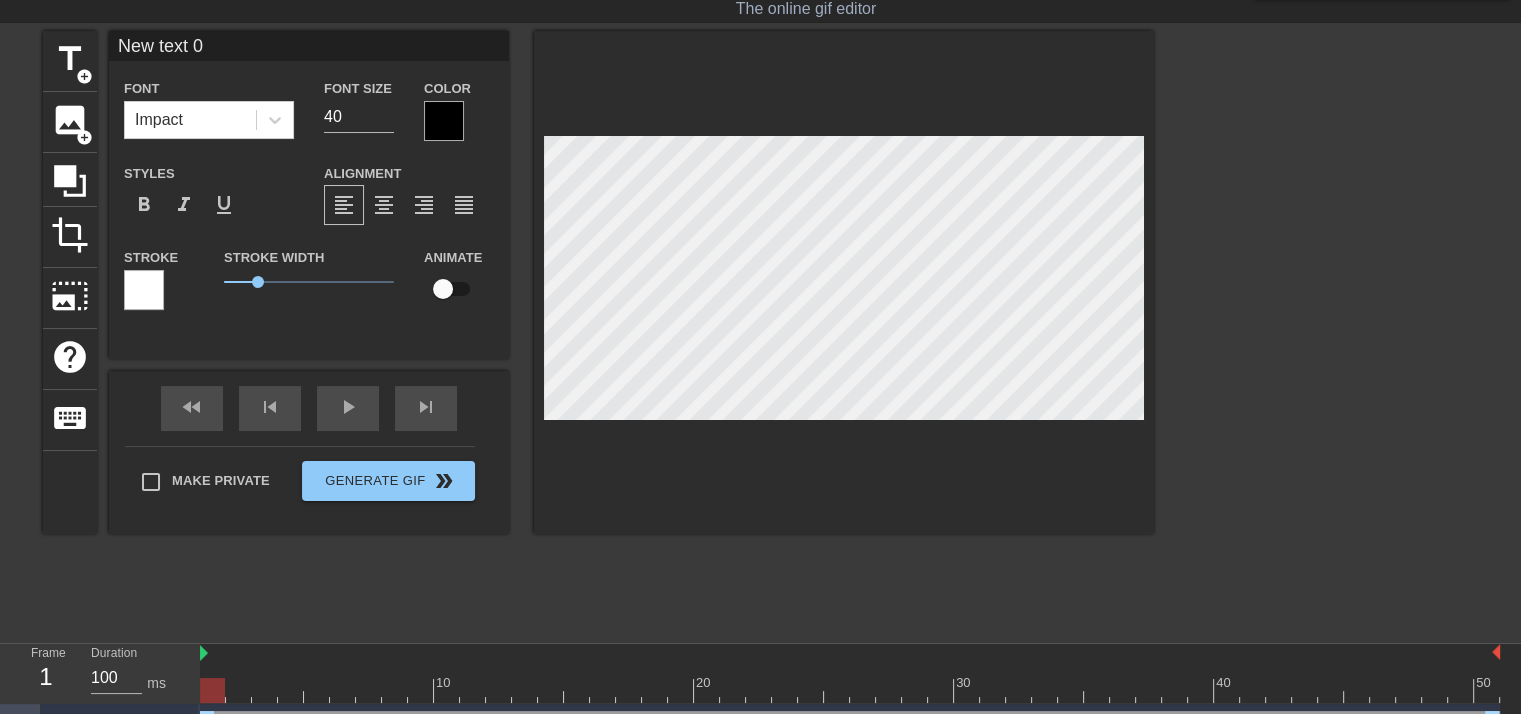 click on "New text 0" at bounding box center [309, 46] 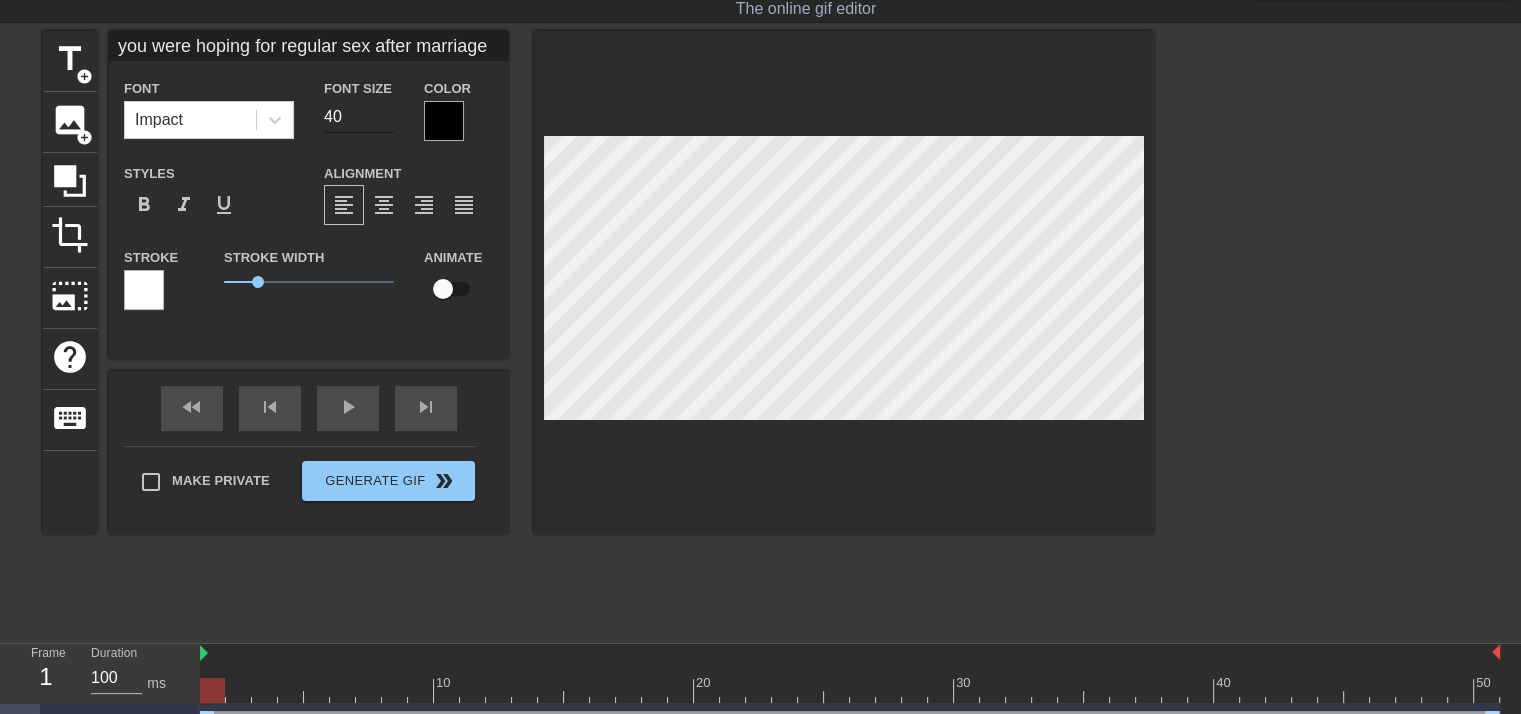 type on "you were hoping for regular sex after marriage" 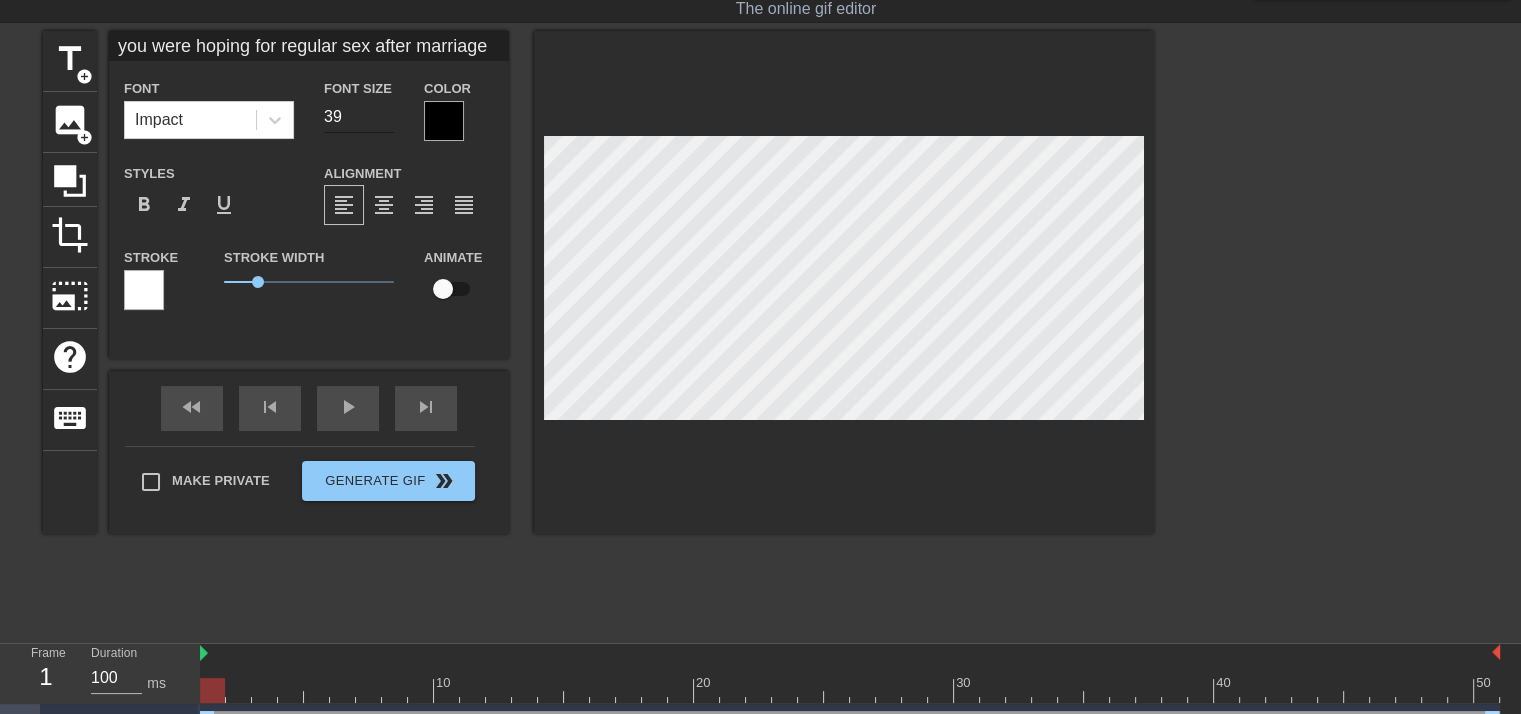 click on "39" at bounding box center (359, 117) 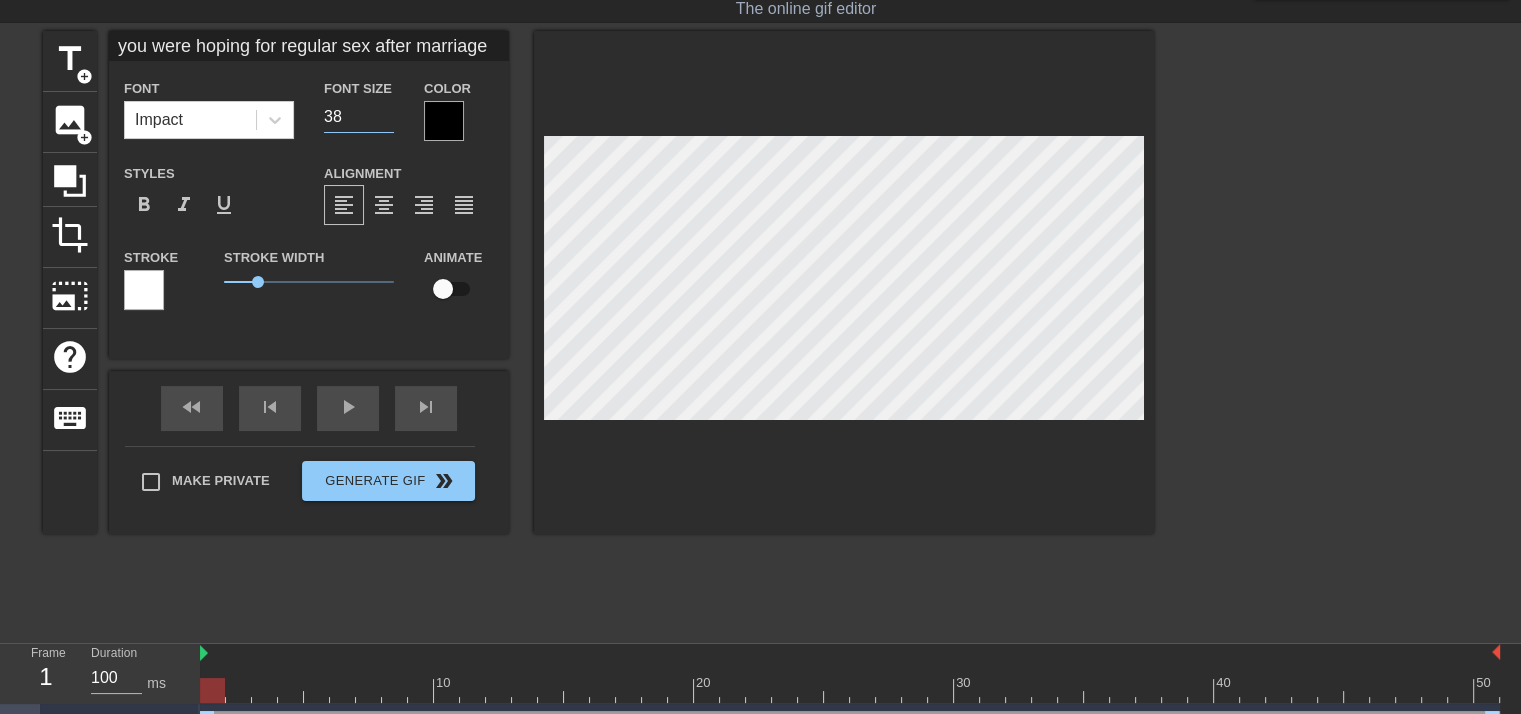 click on "38" at bounding box center (359, 117) 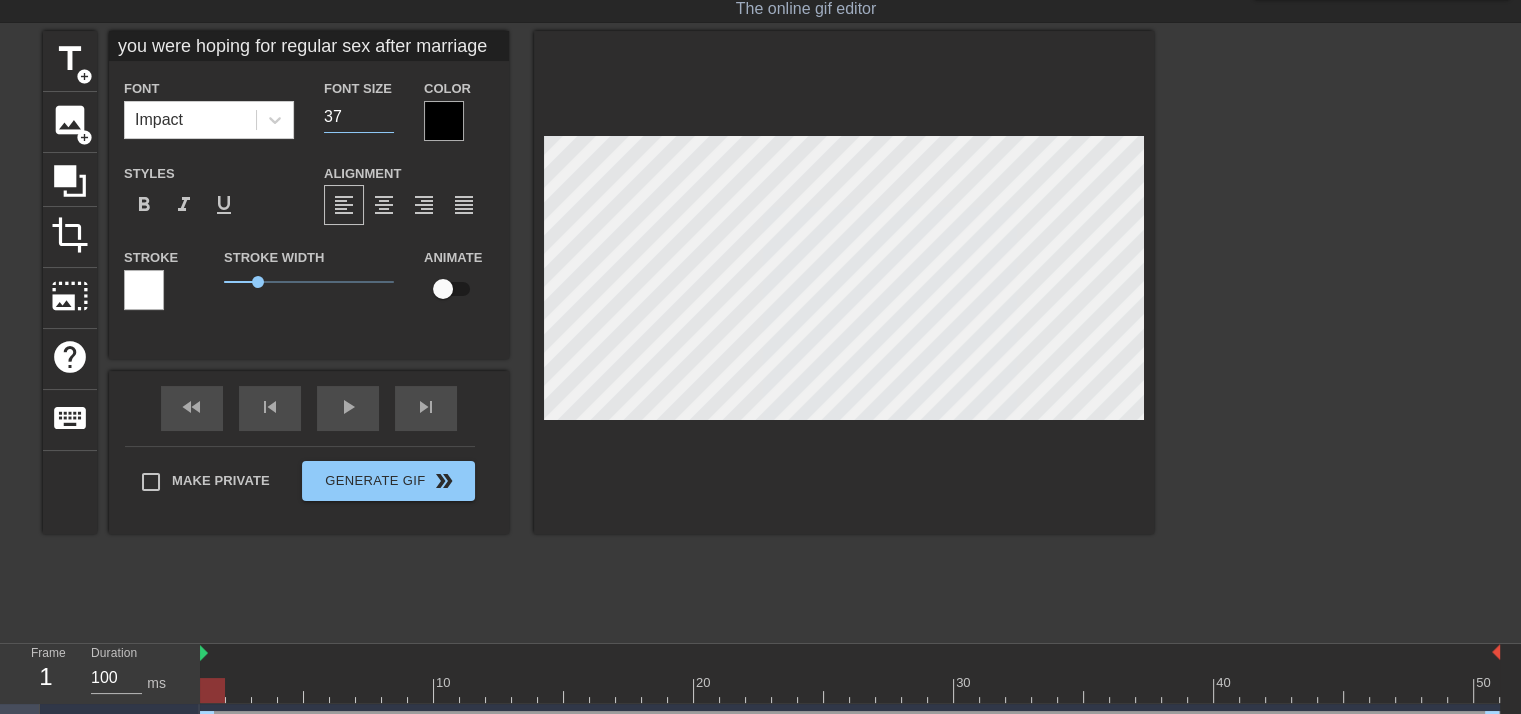 click on "37" at bounding box center [359, 117] 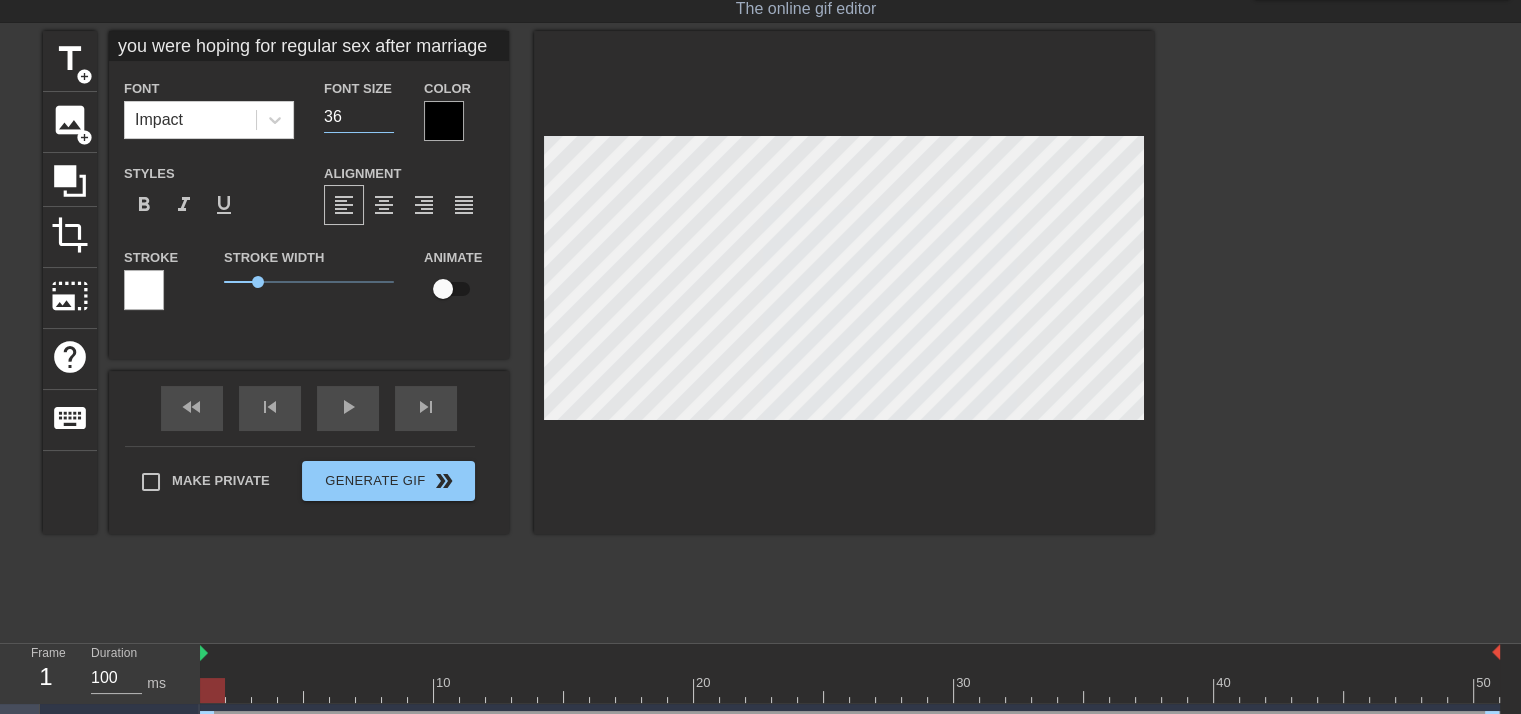 click on "36" at bounding box center (359, 117) 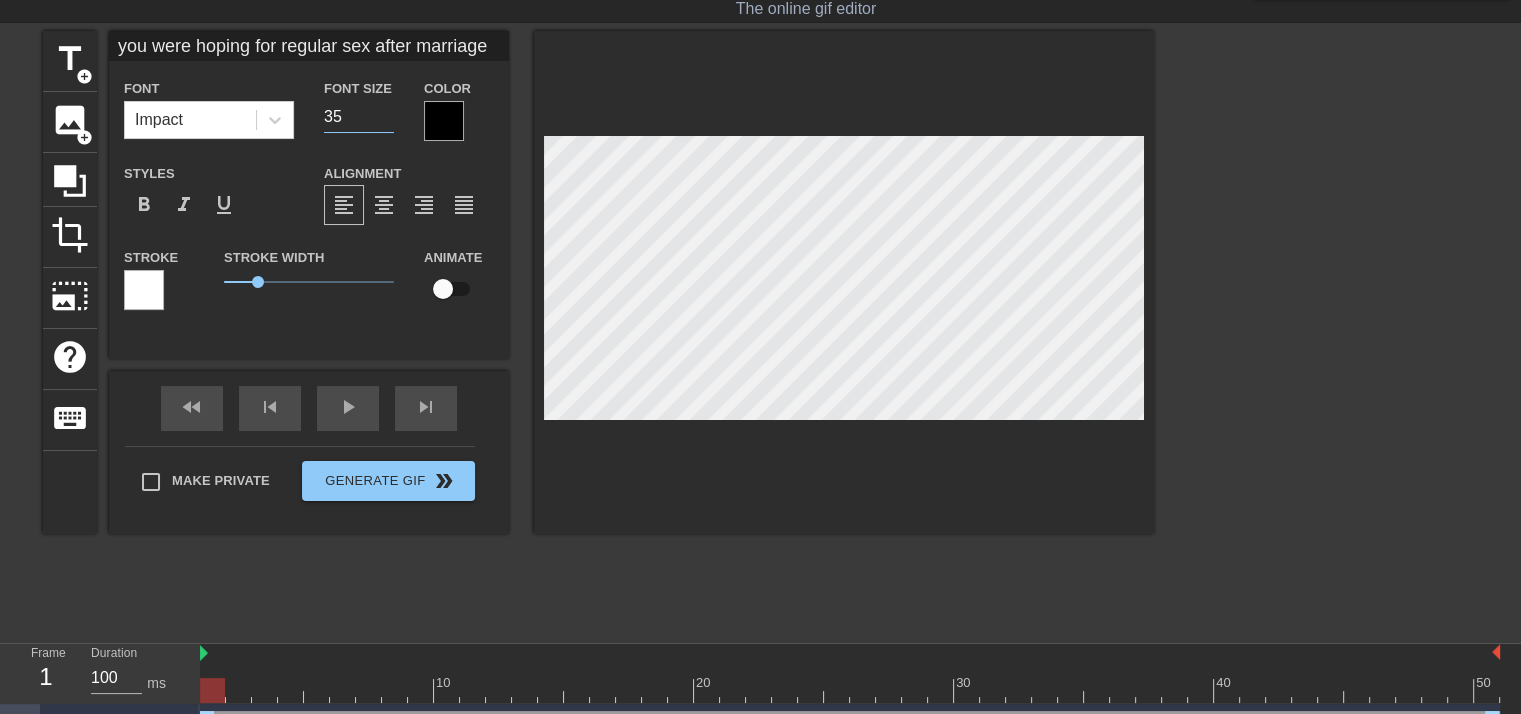 click on "35" at bounding box center (359, 117) 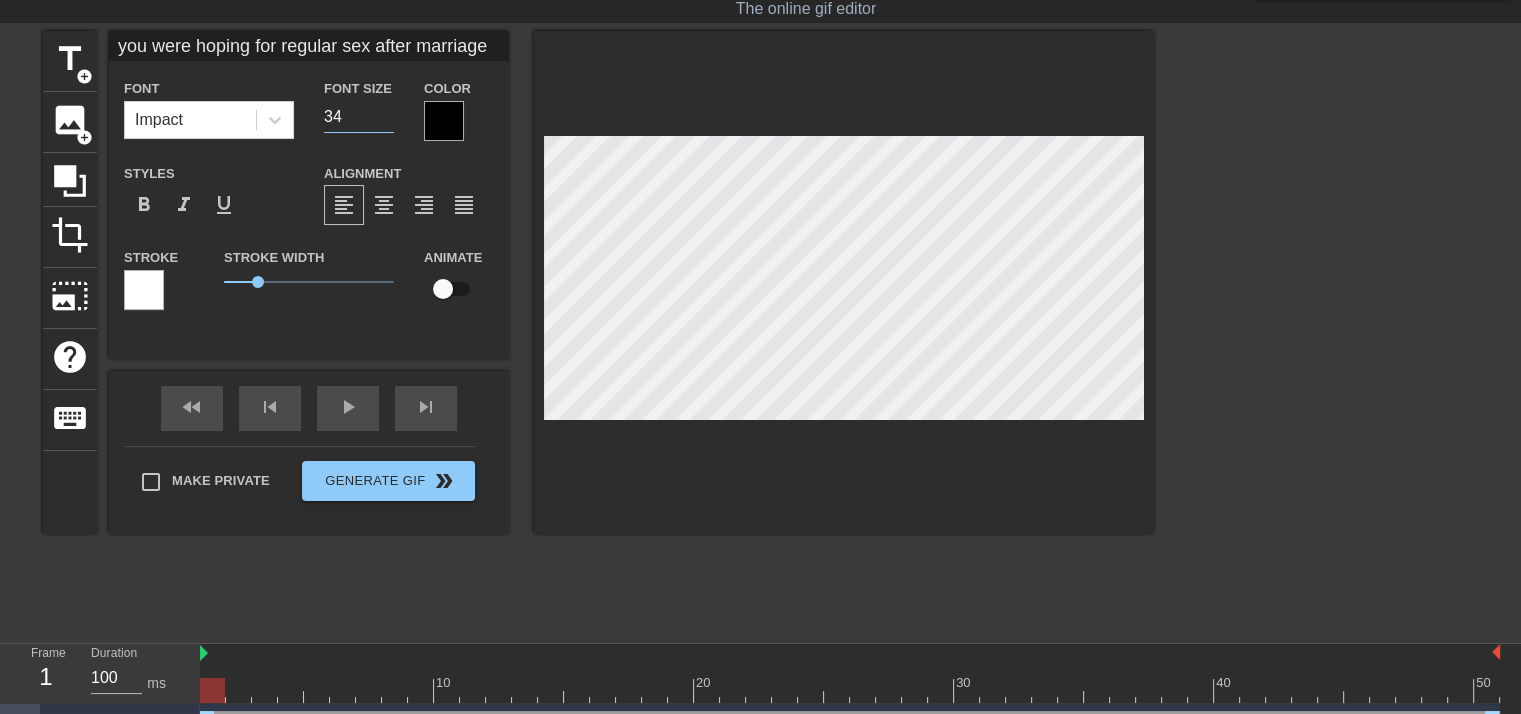 click on "34" at bounding box center (359, 117) 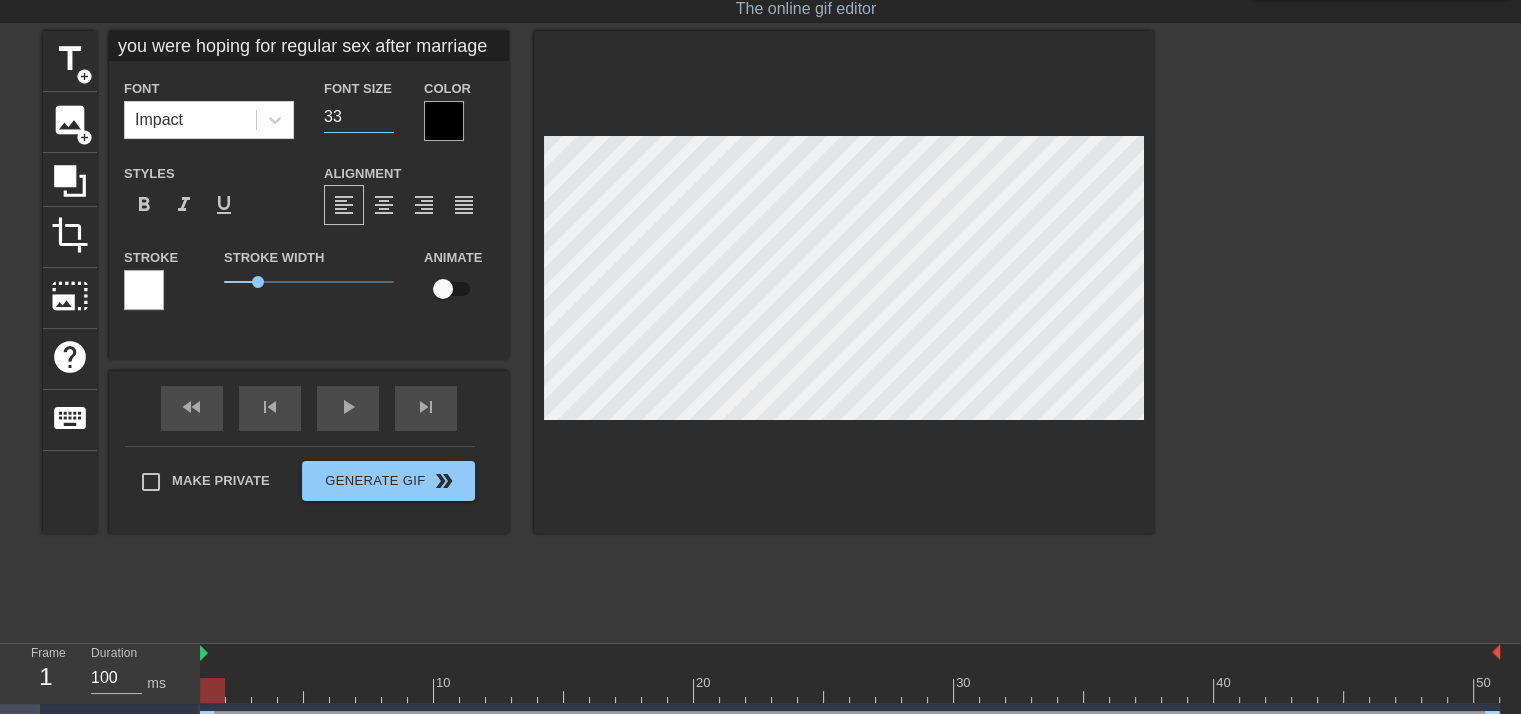 click on "33" at bounding box center (359, 117) 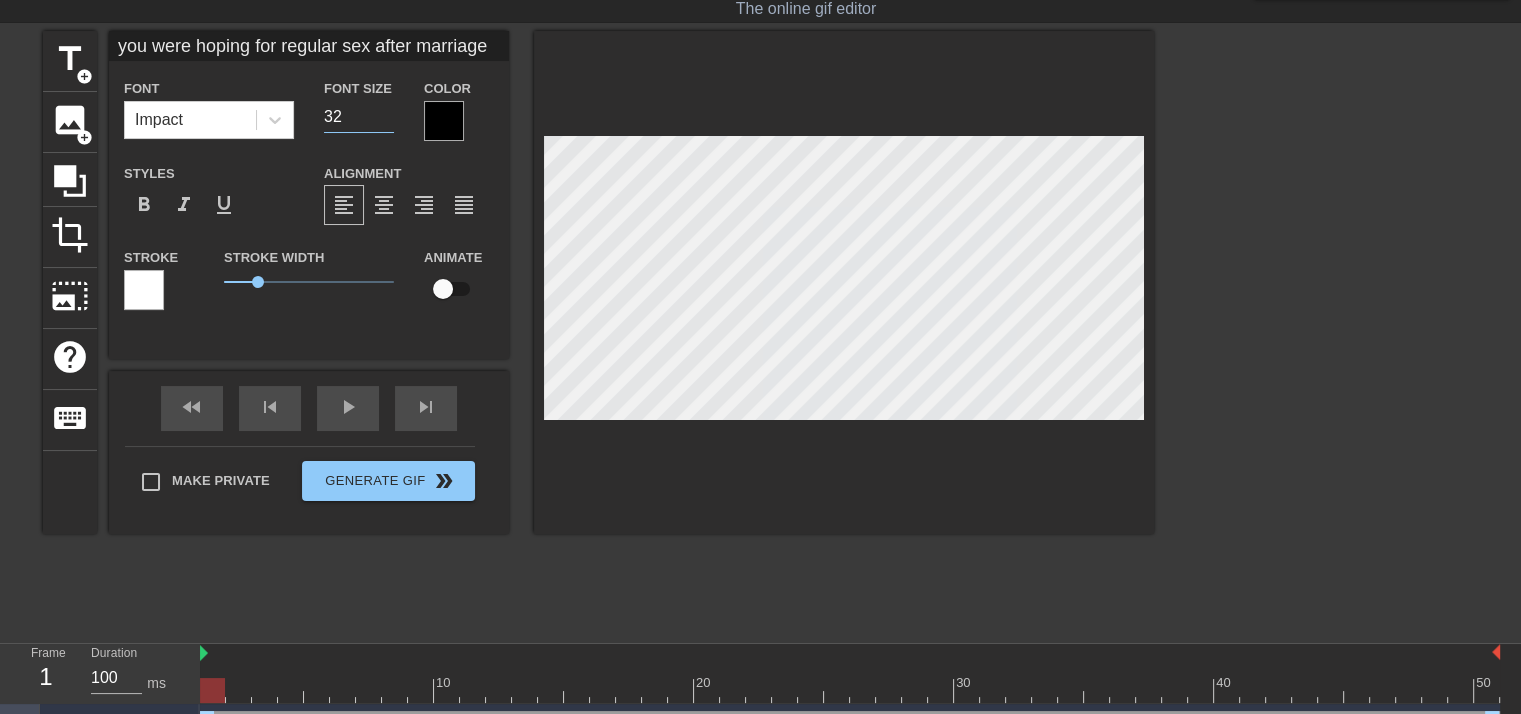 click on "32" at bounding box center [359, 117] 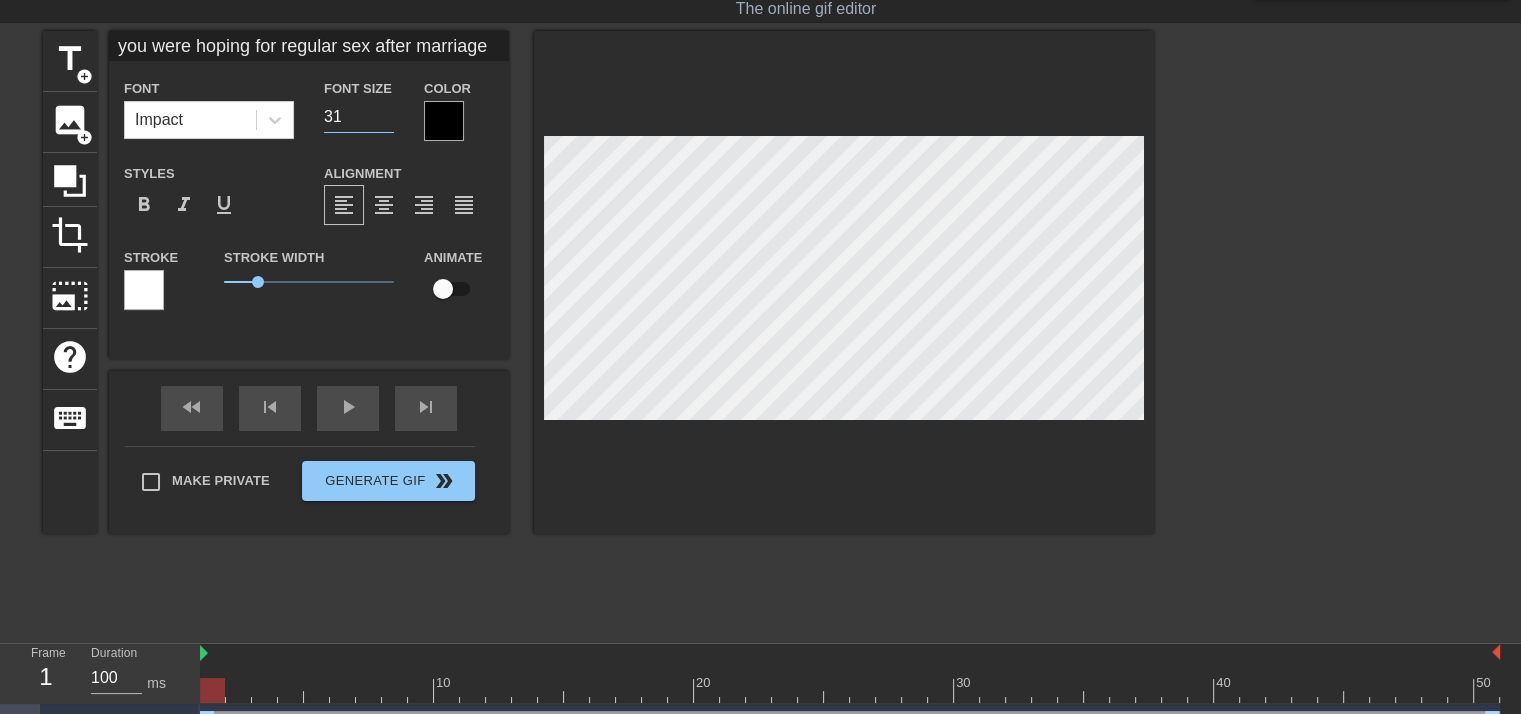 click on "31" at bounding box center (359, 117) 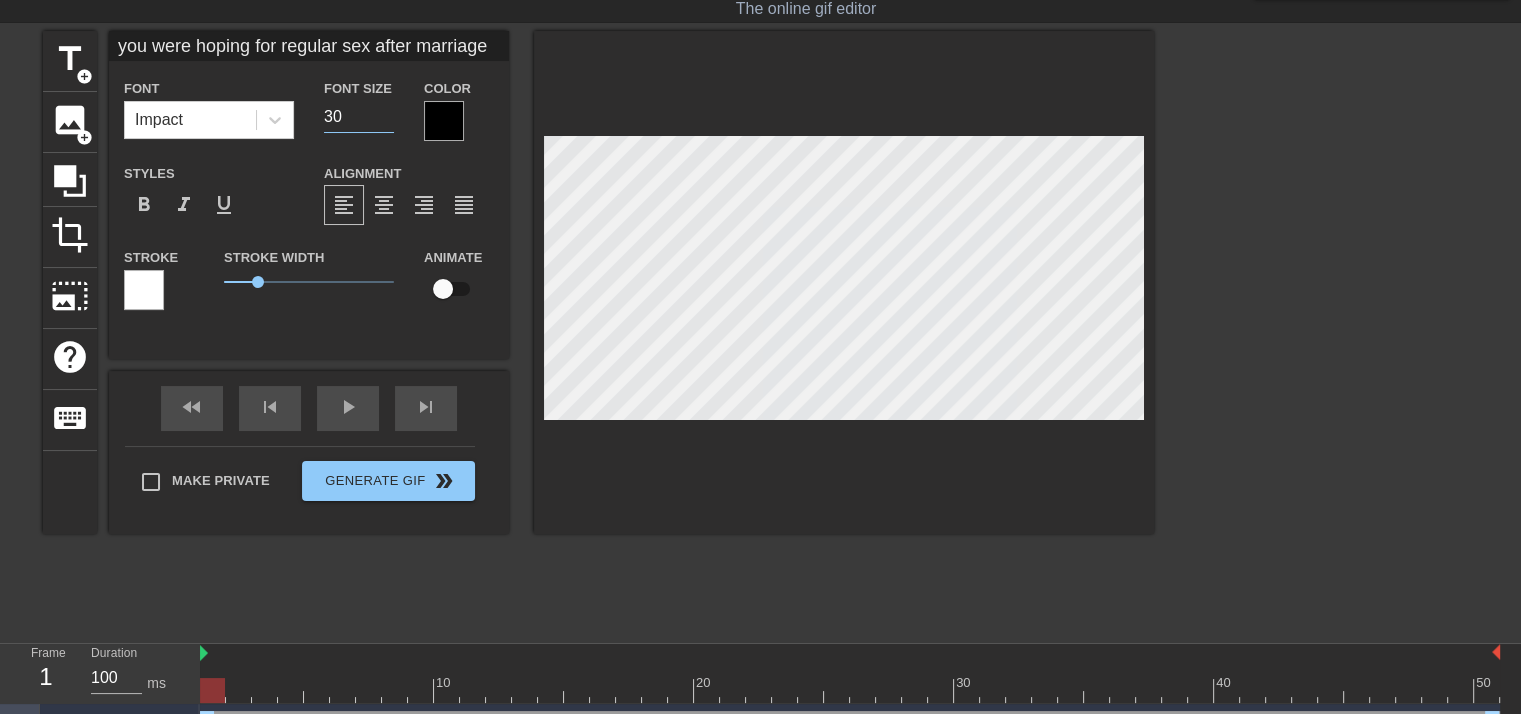 click on "30" at bounding box center [359, 117] 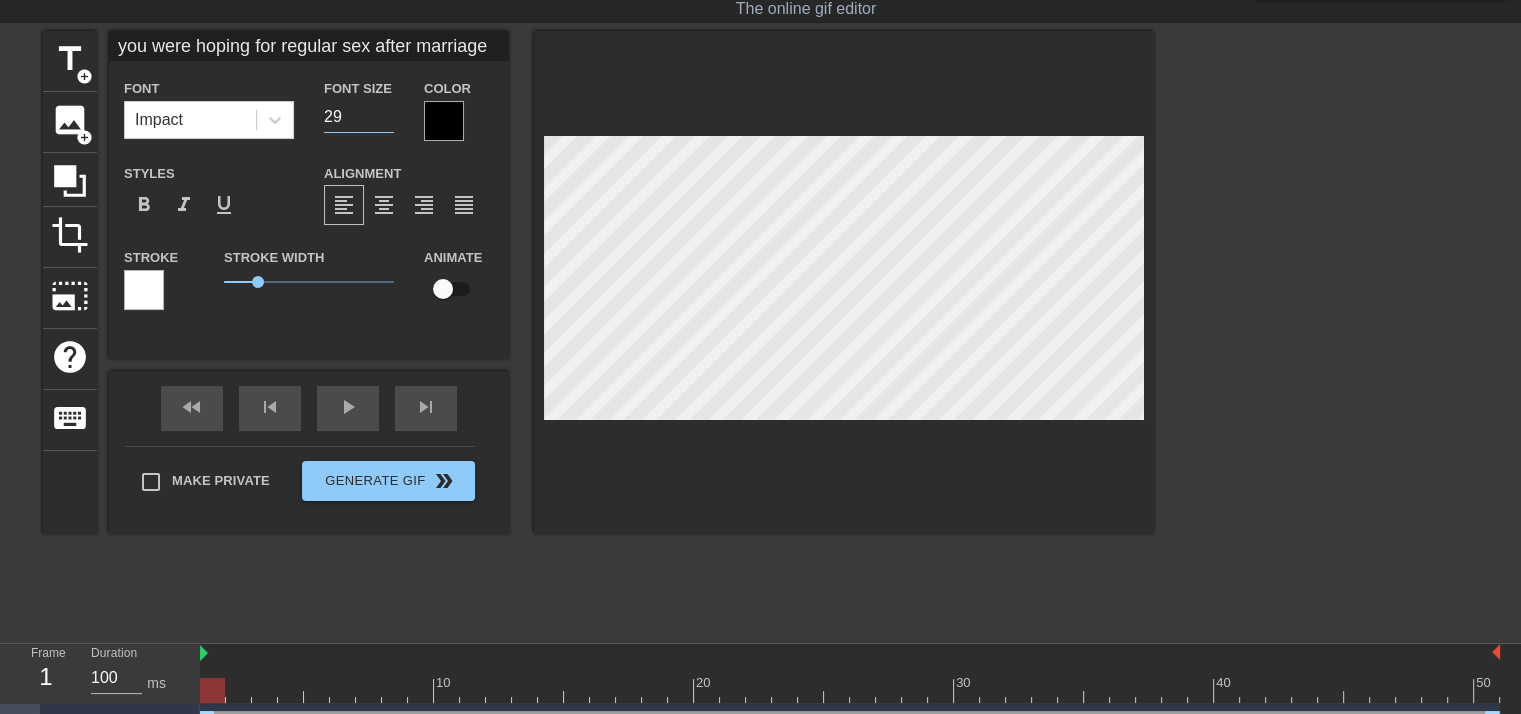 type on "29" 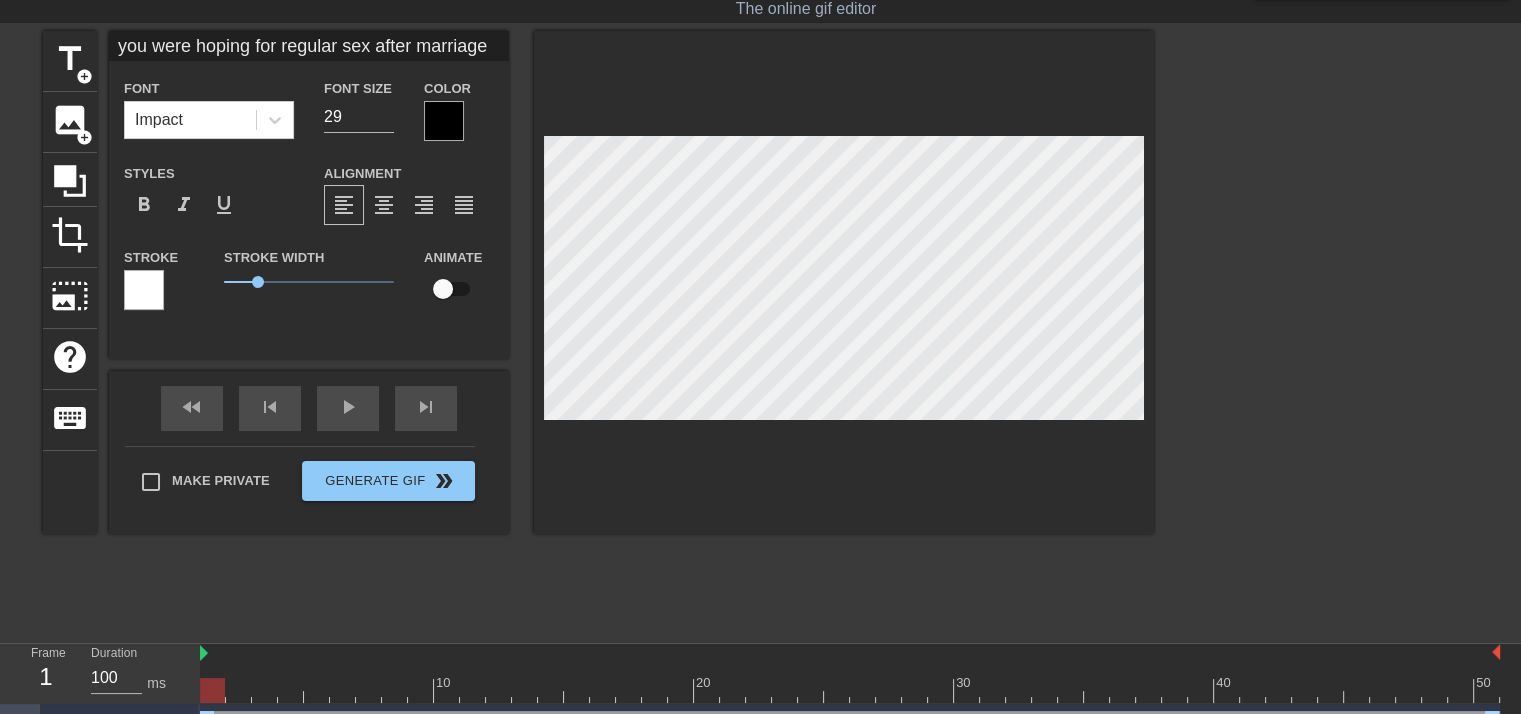 click at bounding box center [1328, 331] 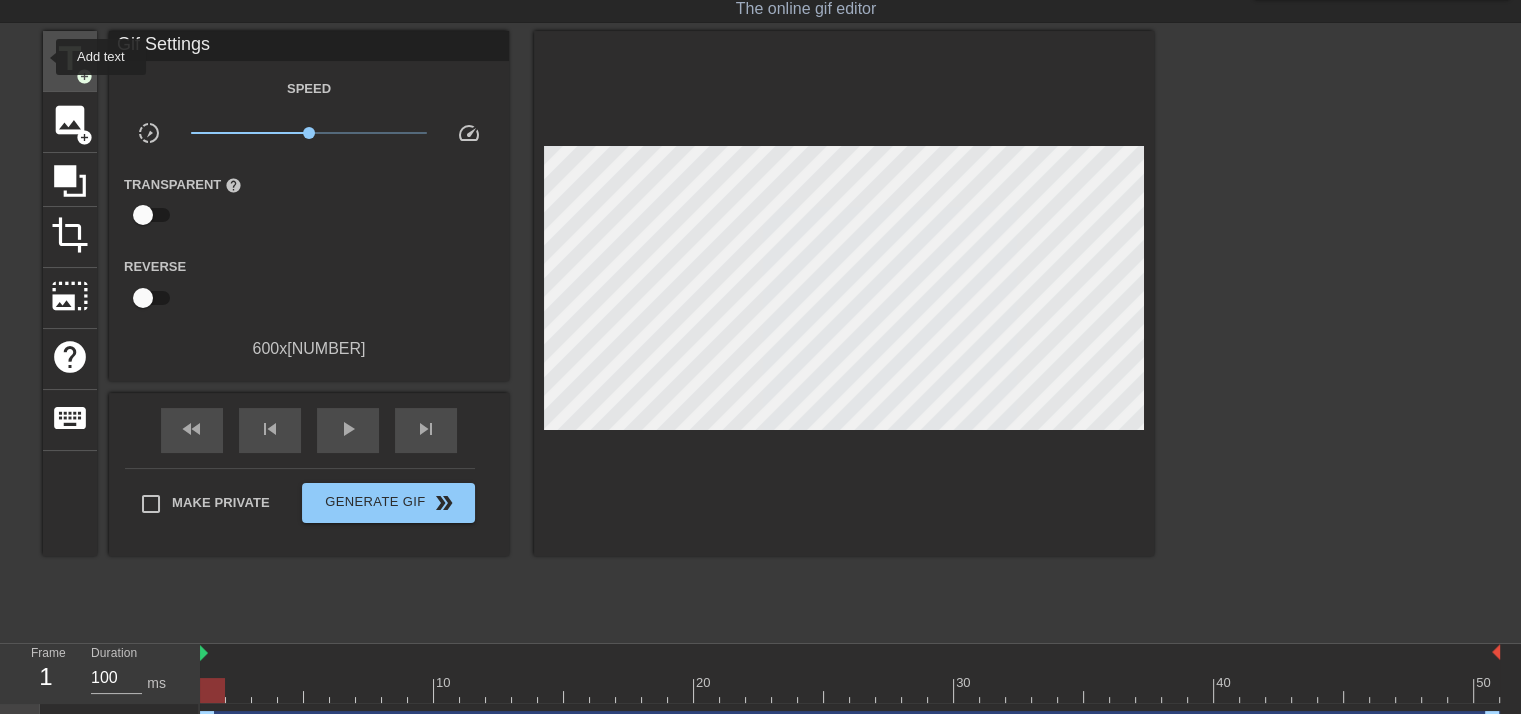 click on "title add_circle" at bounding box center [70, 61] 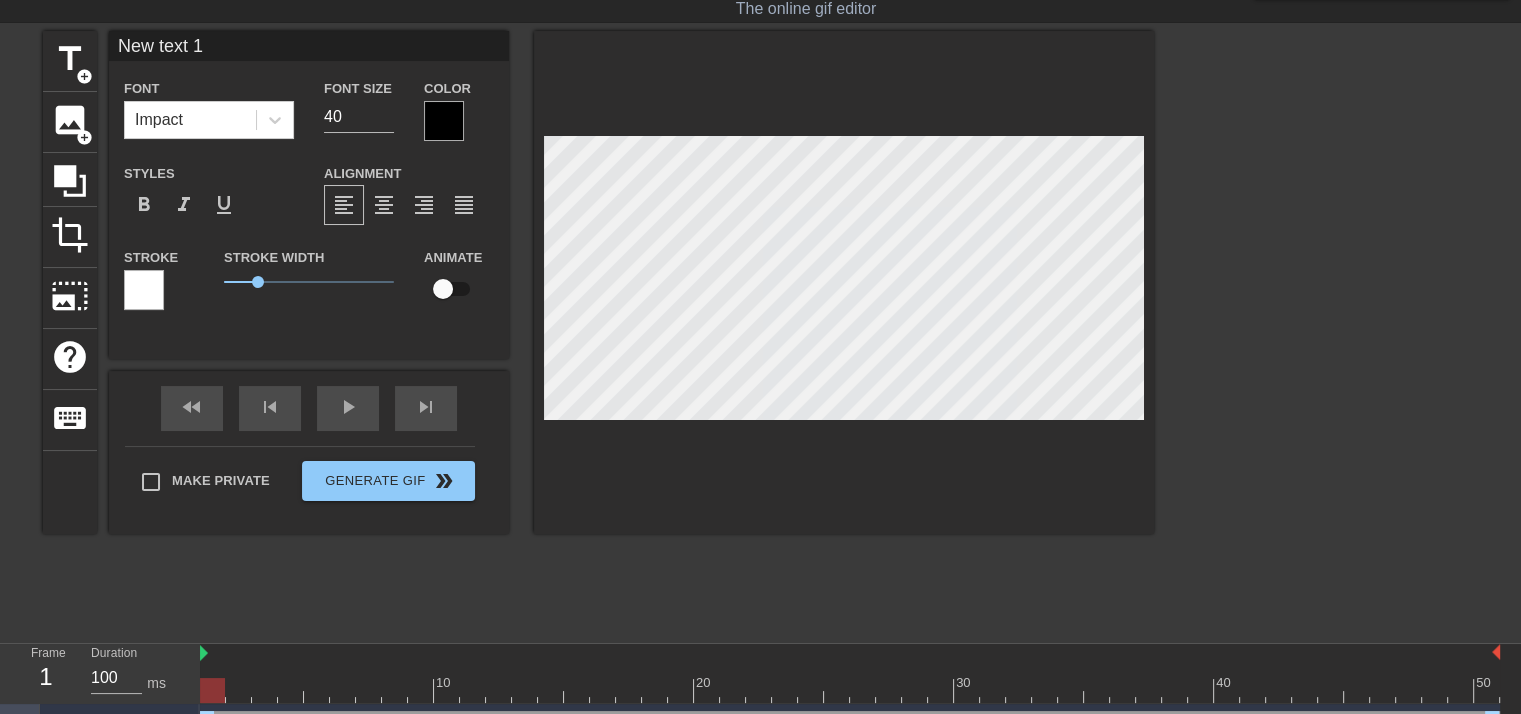 click on "New text 1" at bounding box center [309, 46] 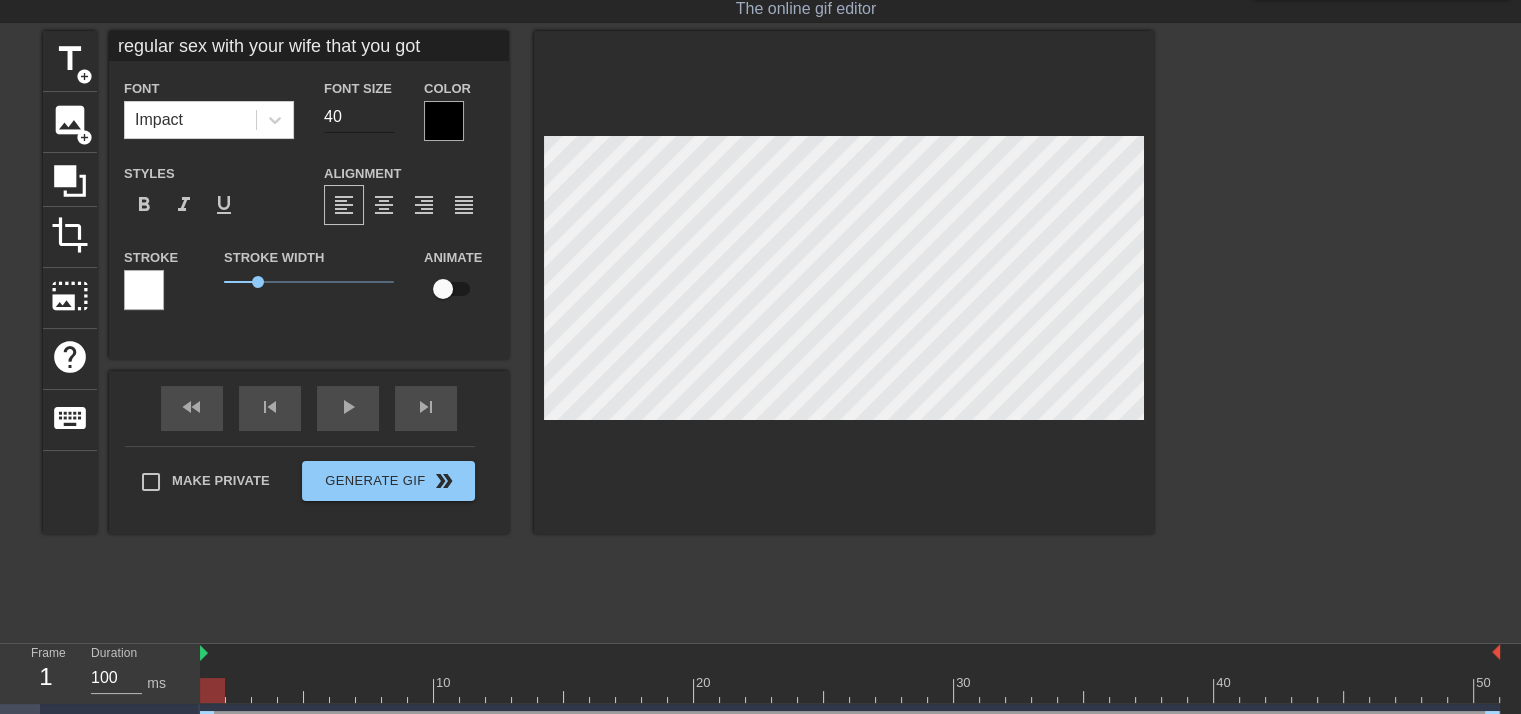 type on "regular sex with your wife that you got" 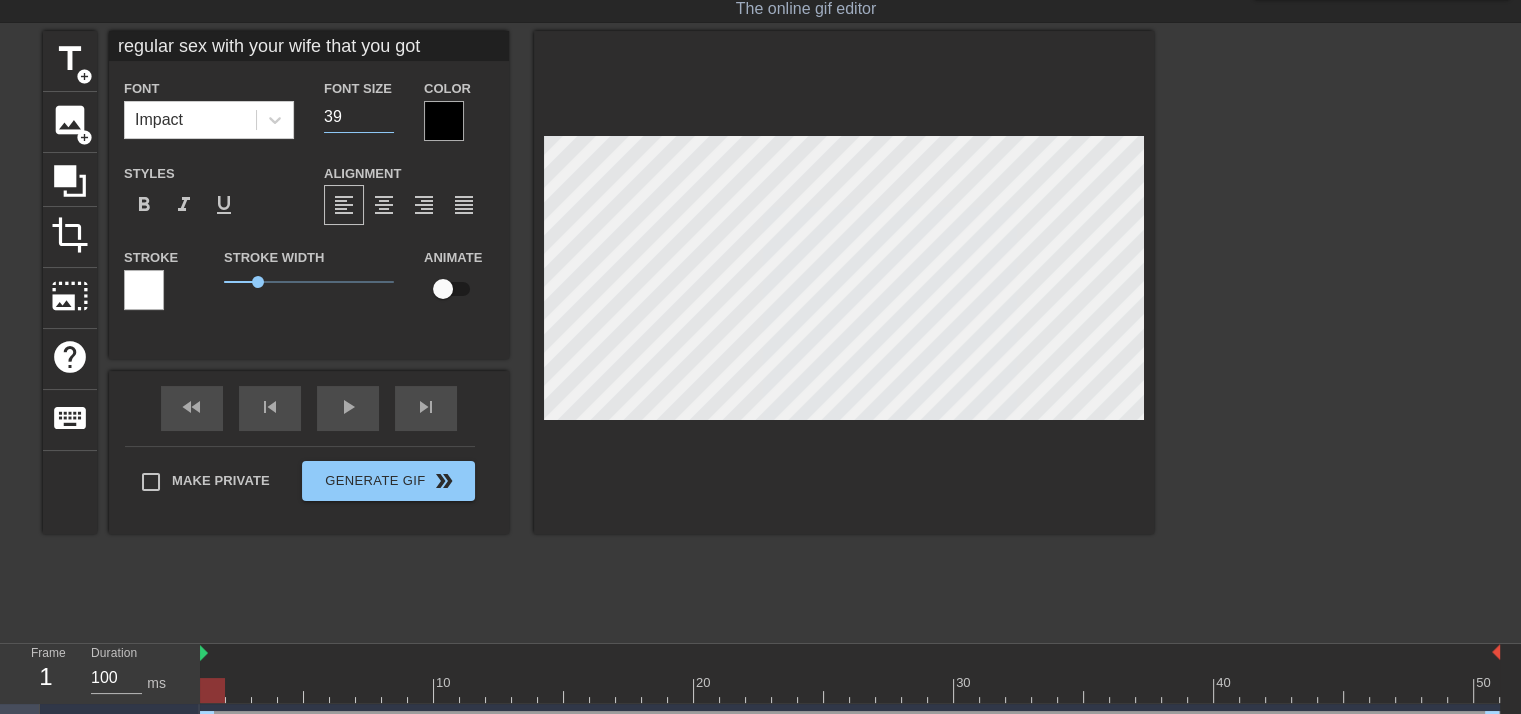 click on "39" at bounding box center [359, 117] 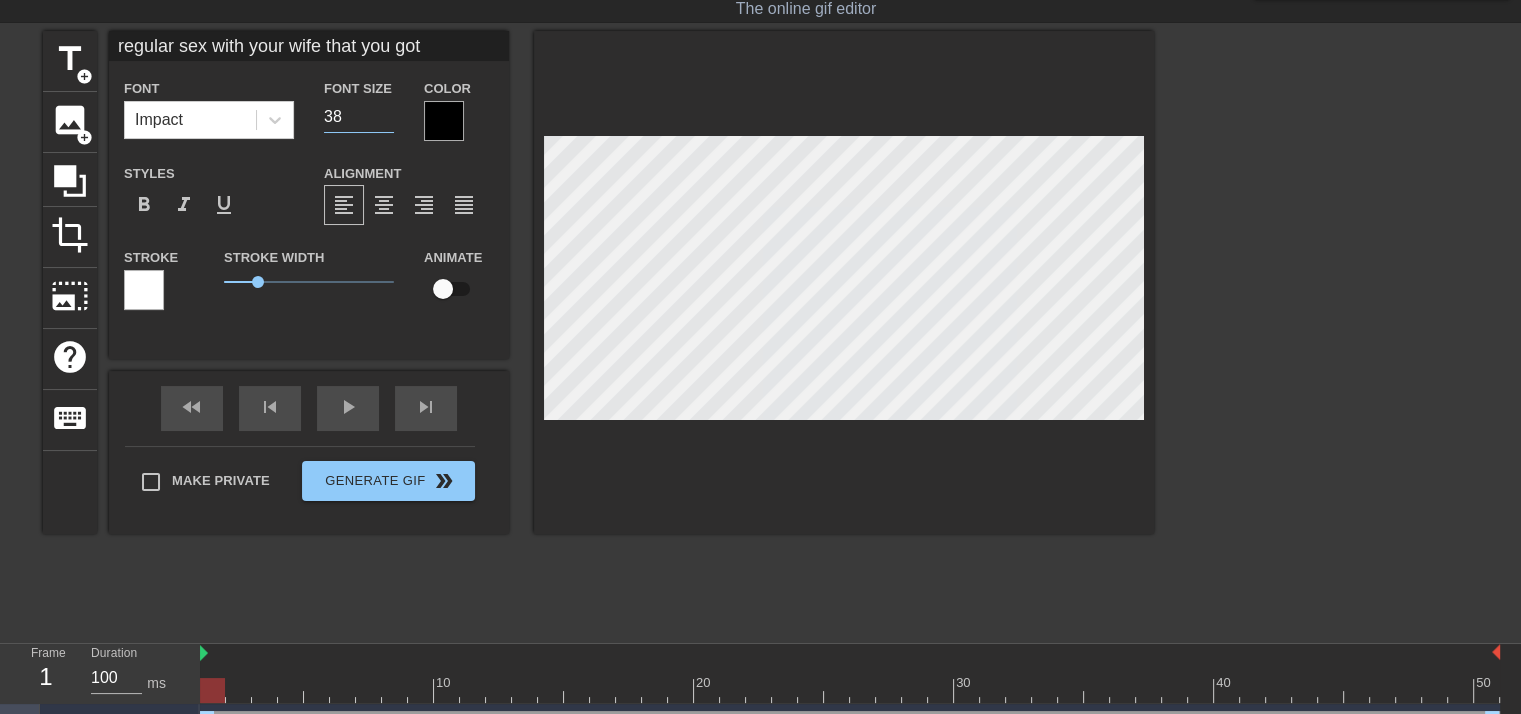 click on "38" at bounding box center (359, 117) 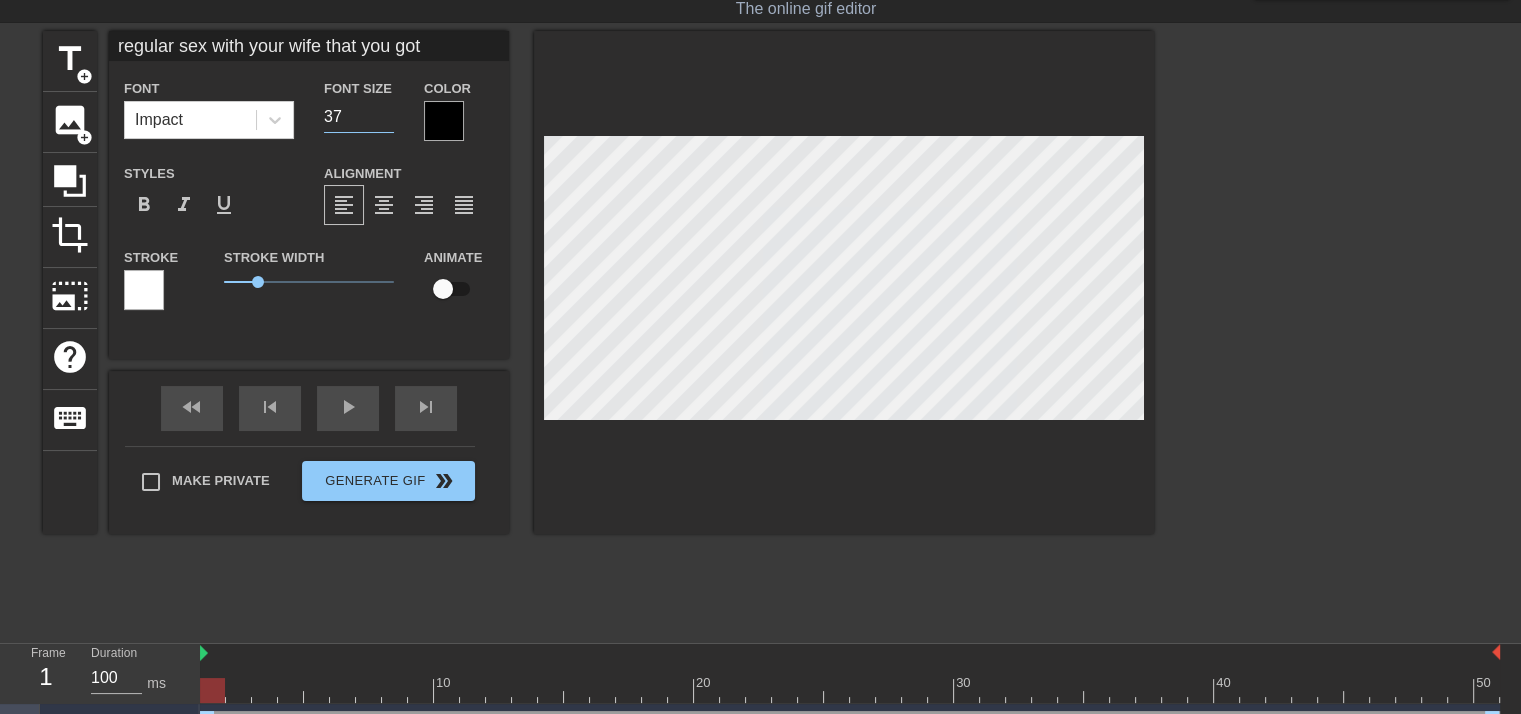 click on "37" at bounding box center (359, 117) 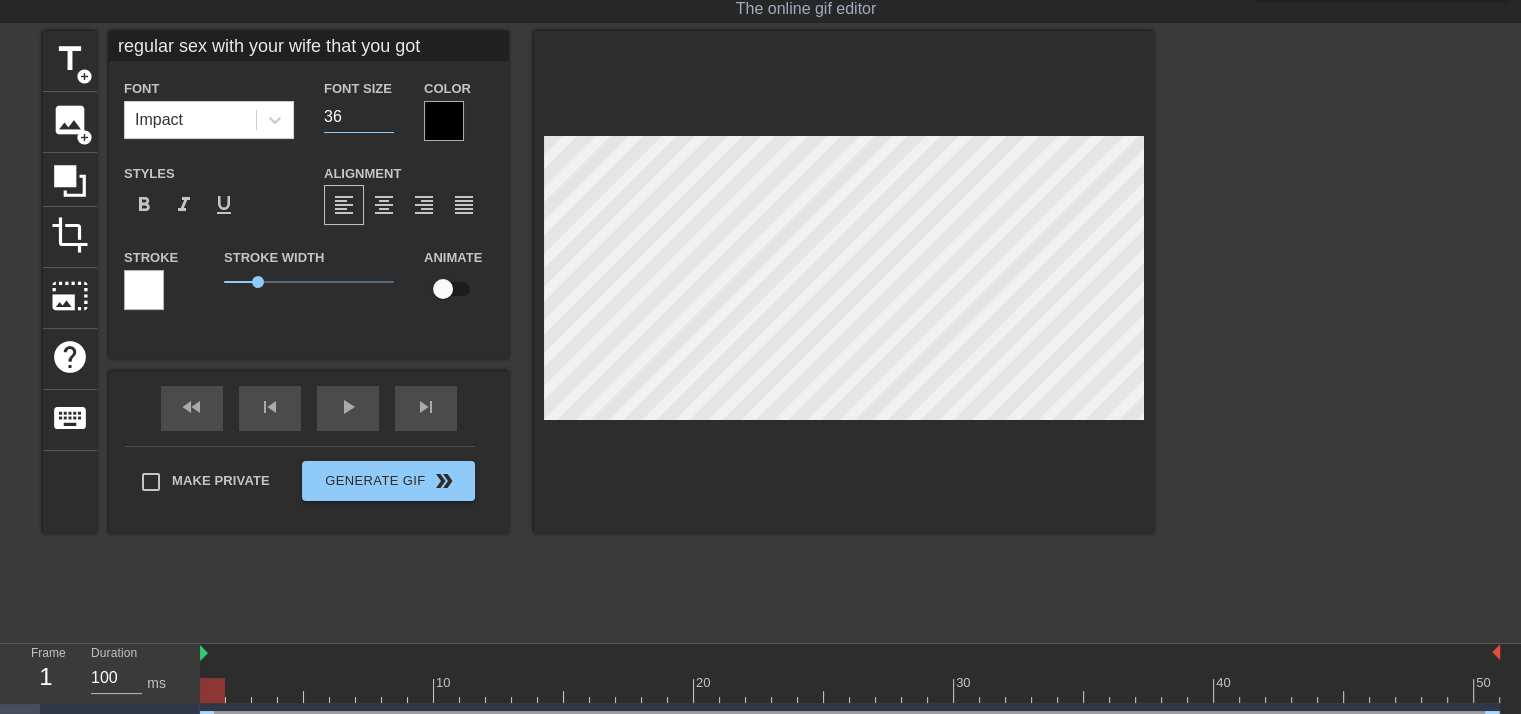 click on "36" at bounding box center [359, 117] 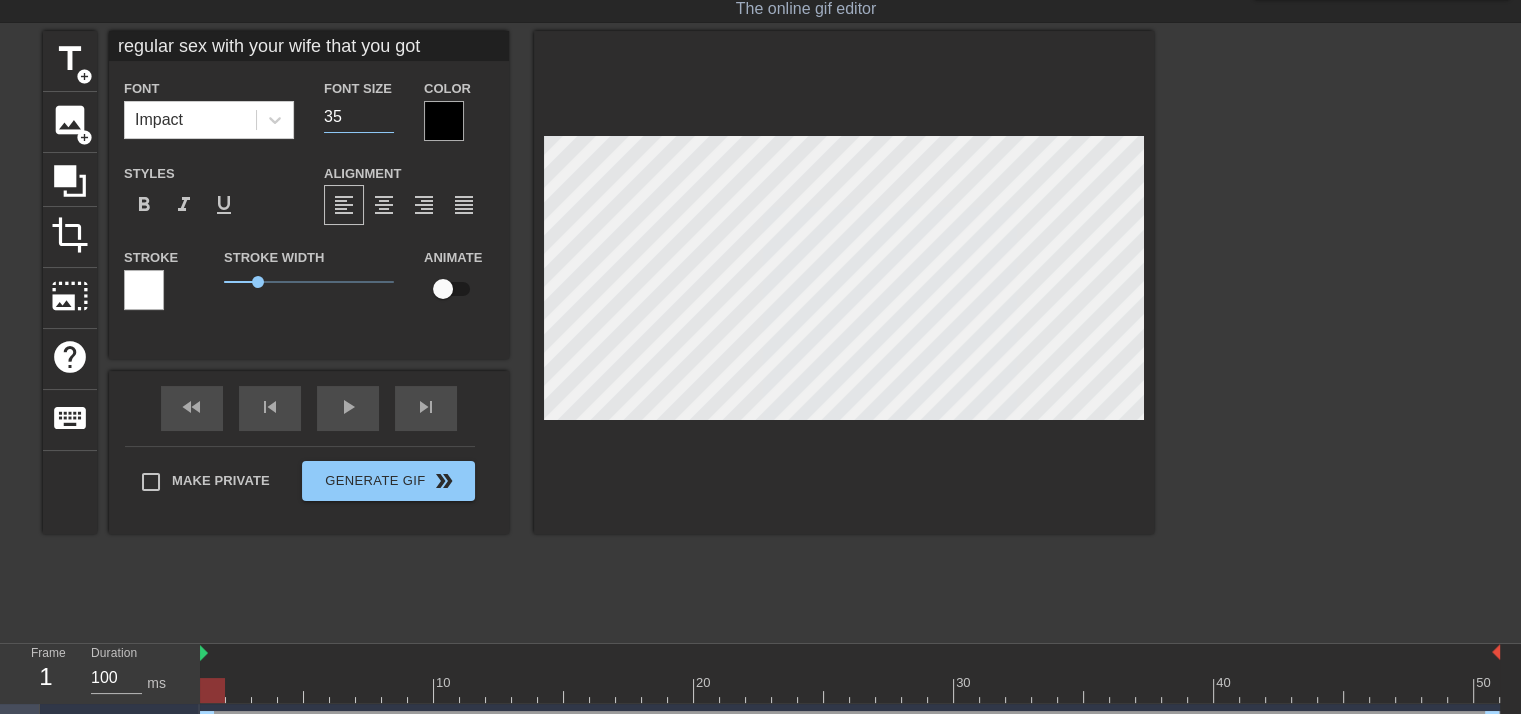 click on "35" at bounding box center (359, 117) 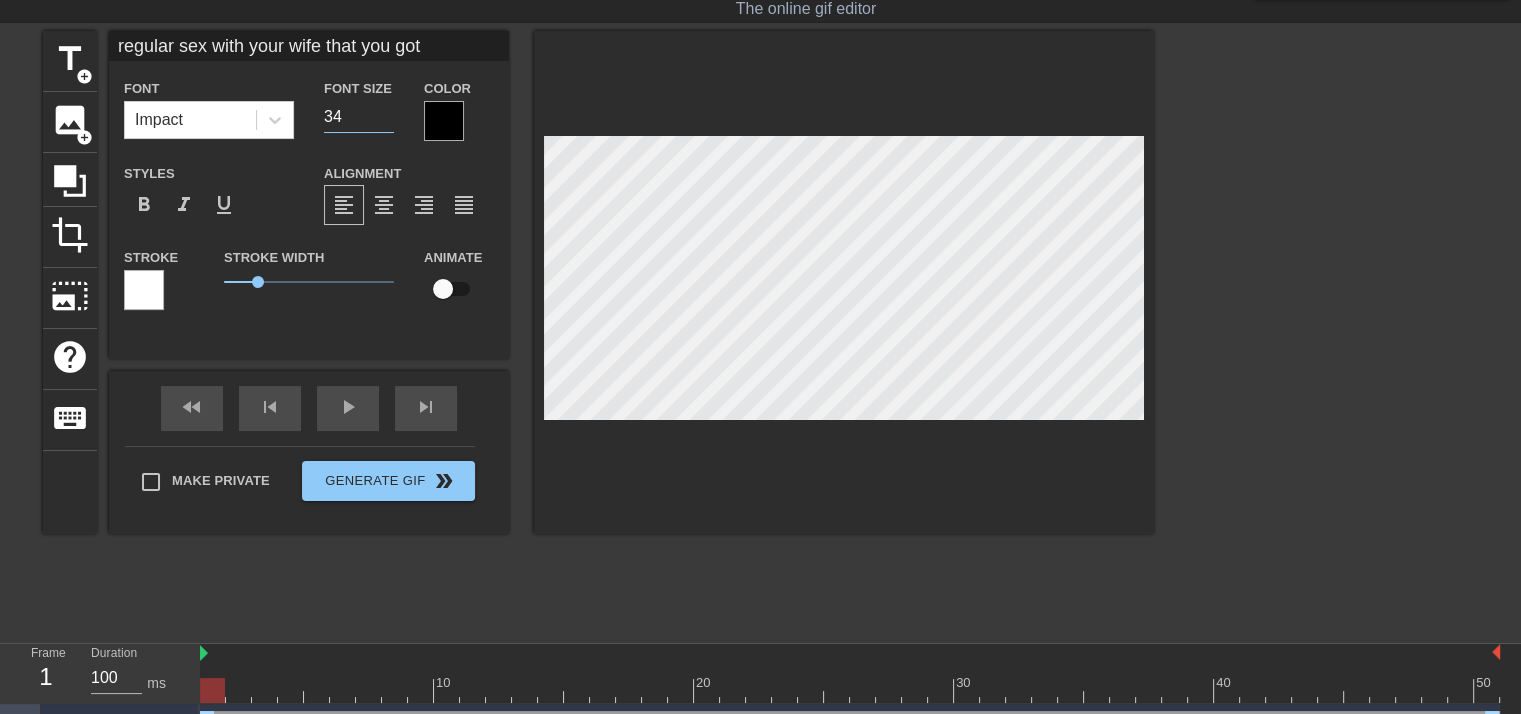 type on "34" 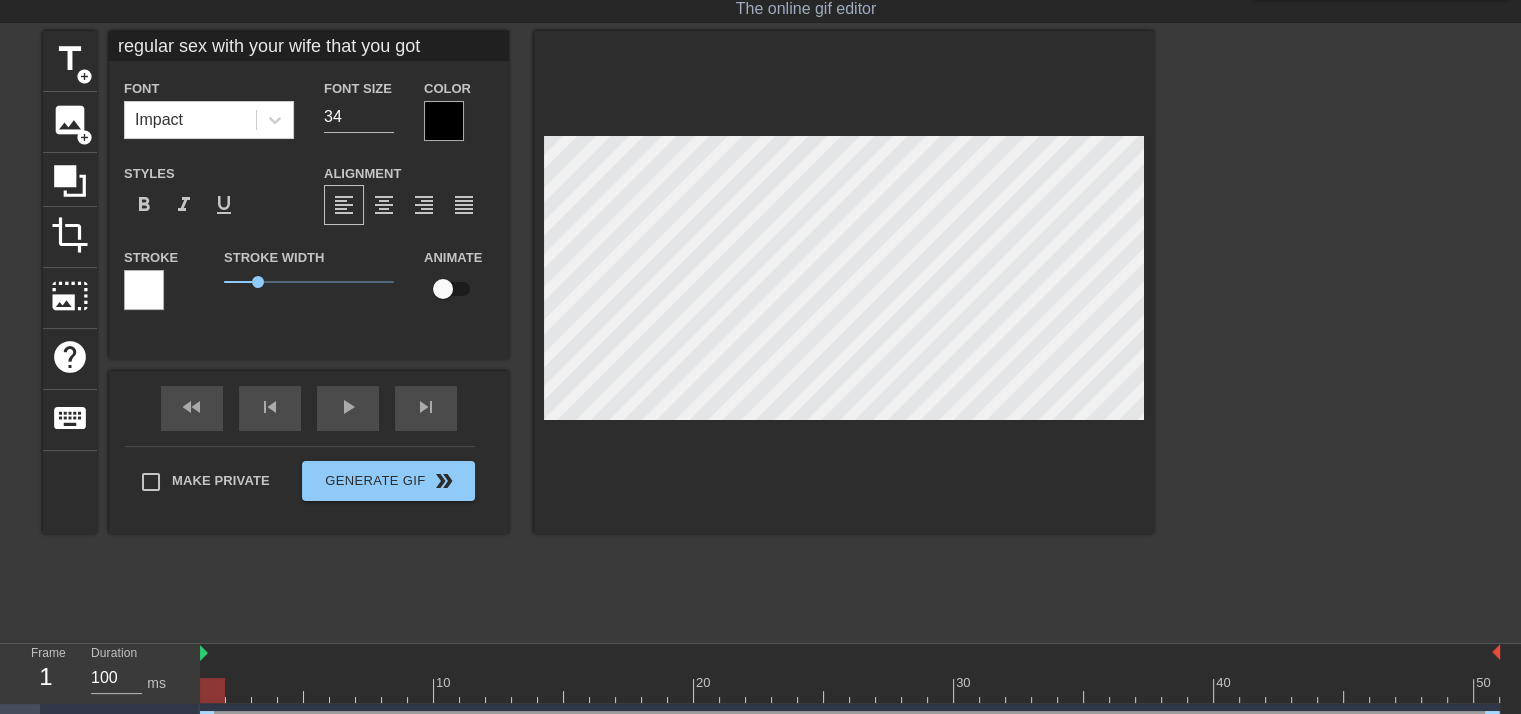 click at bounding box center [1328, 331] 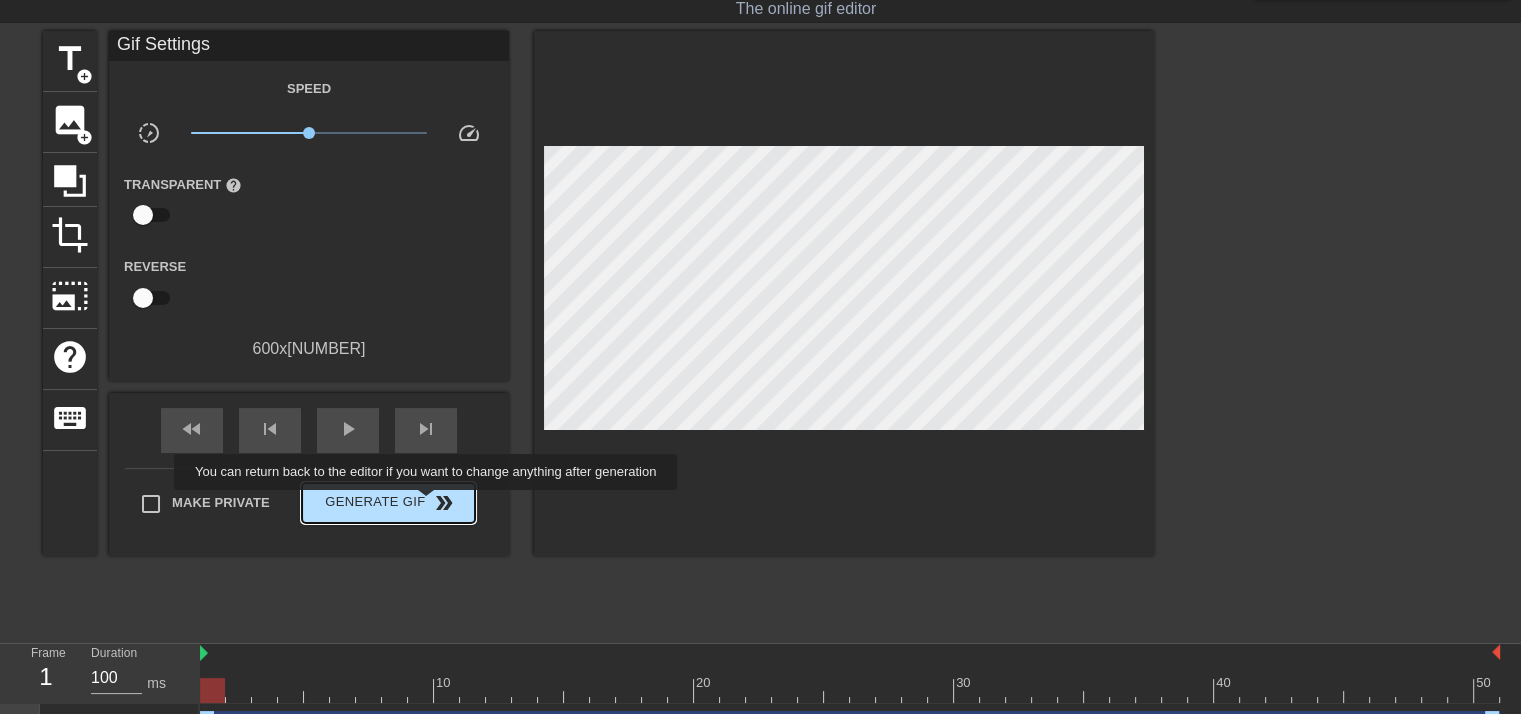 click on "Generate Gif double_arrow" at bounding box center [388, 503] 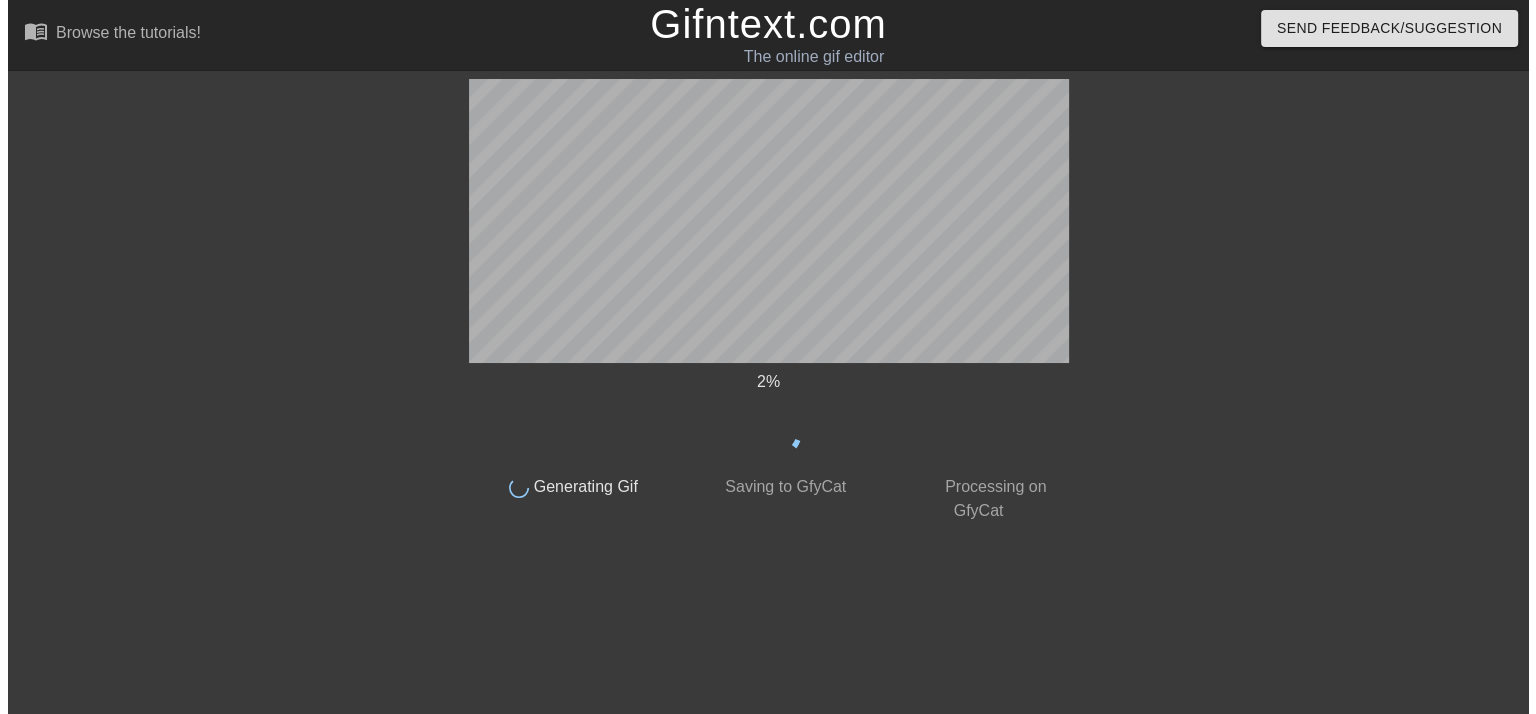 scroll, scrollTop: 0, scrollLeft: 0, axis: both 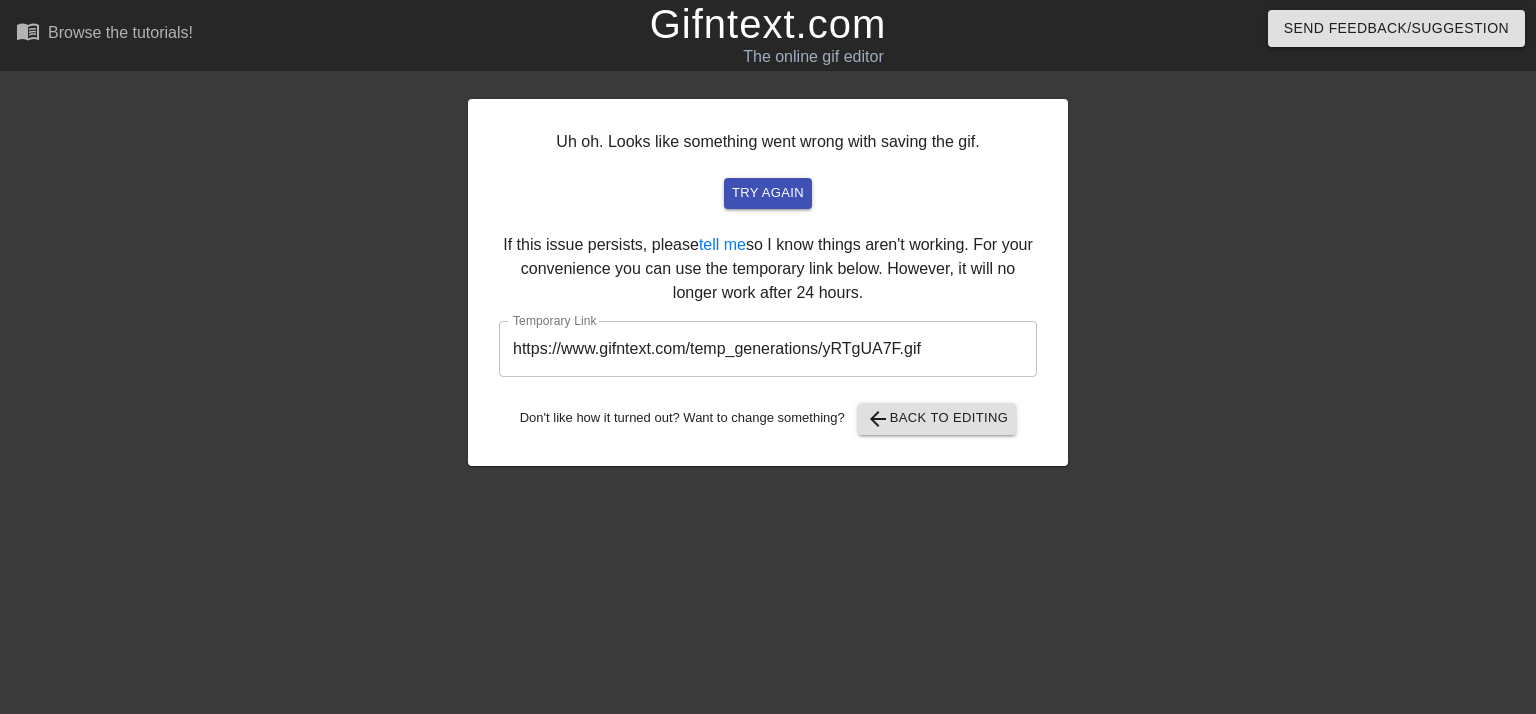 click on "https://www.gifntext.com/temp_generations/yRTgUA7F.gif" at bounding box center (768, 349) 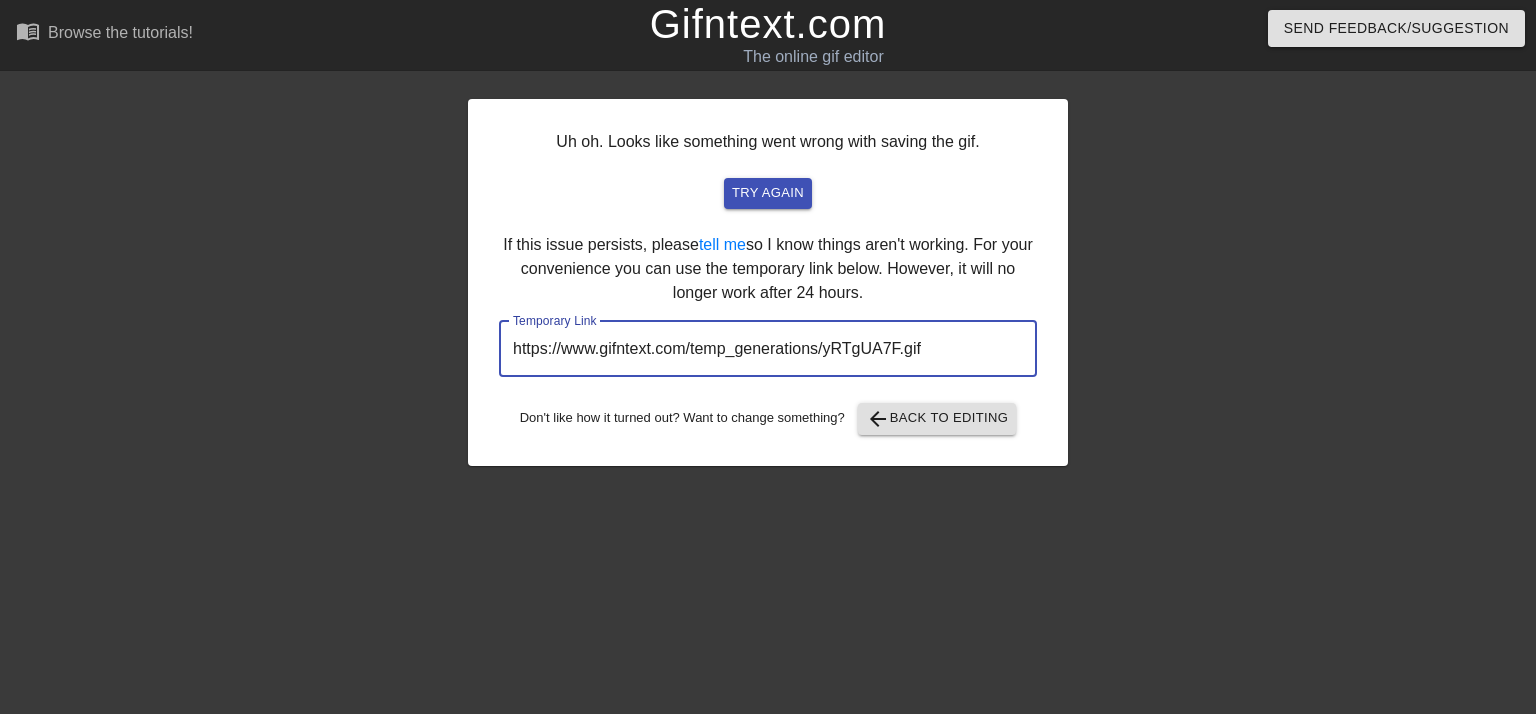 click on "https://www.gifntext.com/temp_generations/yRTgUA7F.gif" at bounding box center (768, 349) 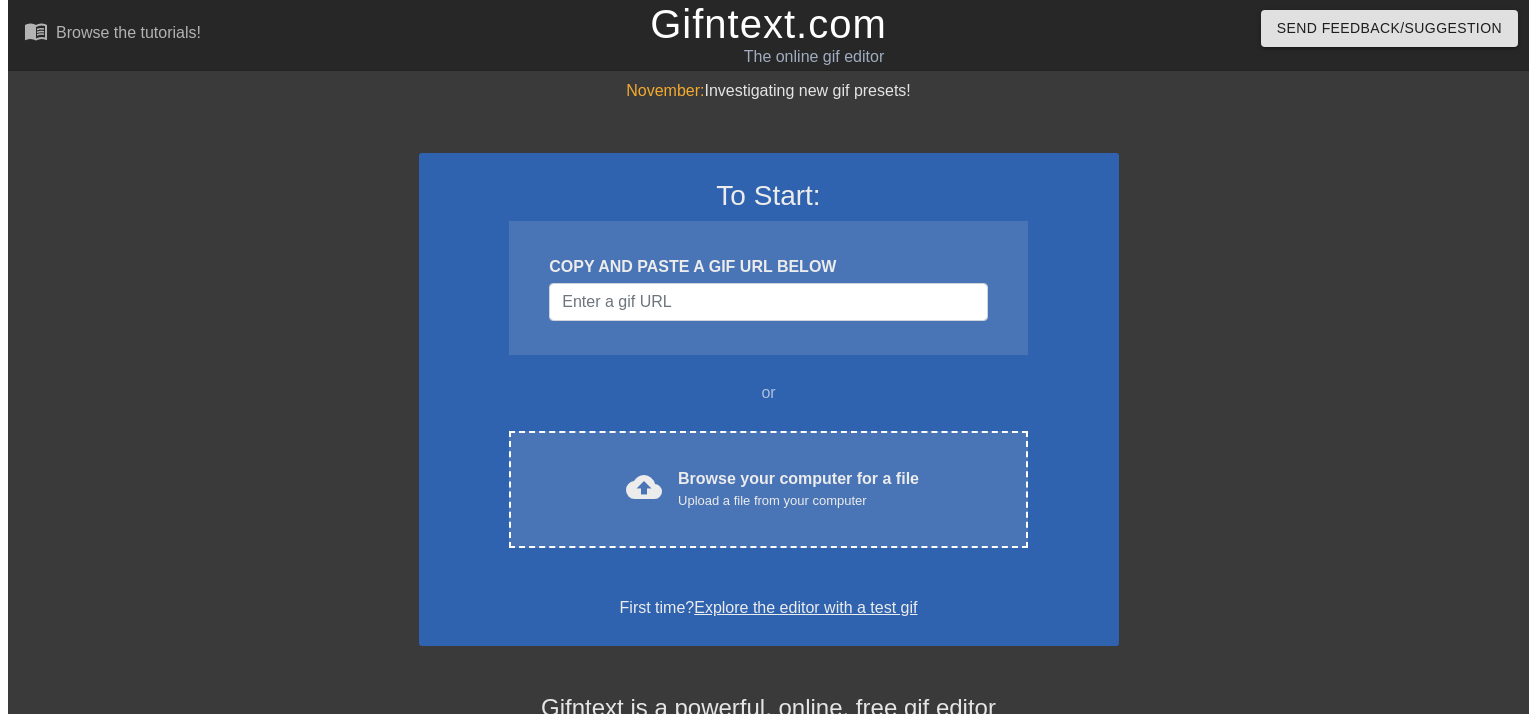 scroll, scrollTop: 0, scrollLeft: 0, axis: both 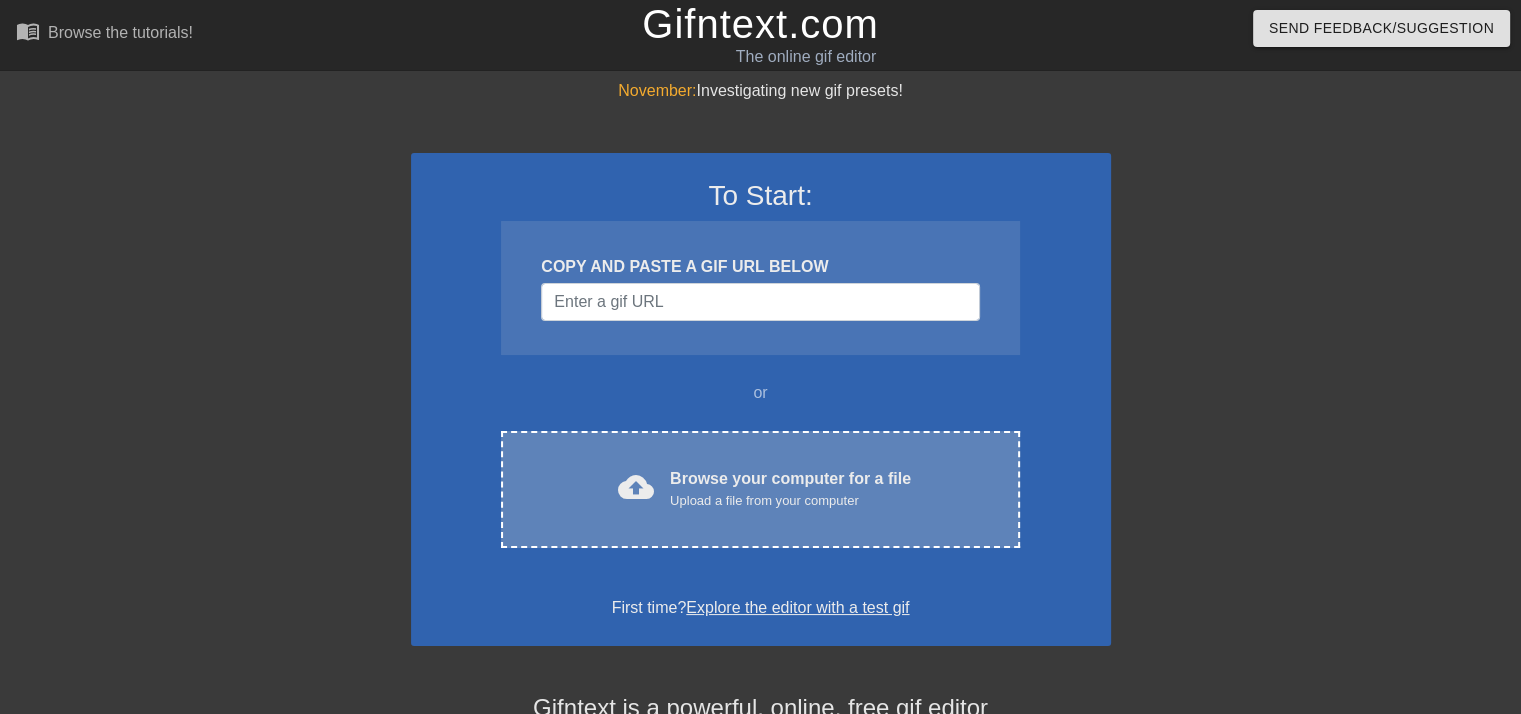 click on "Browse your computer for a file Upload a file from your computer" at bounding box center (790, 489) 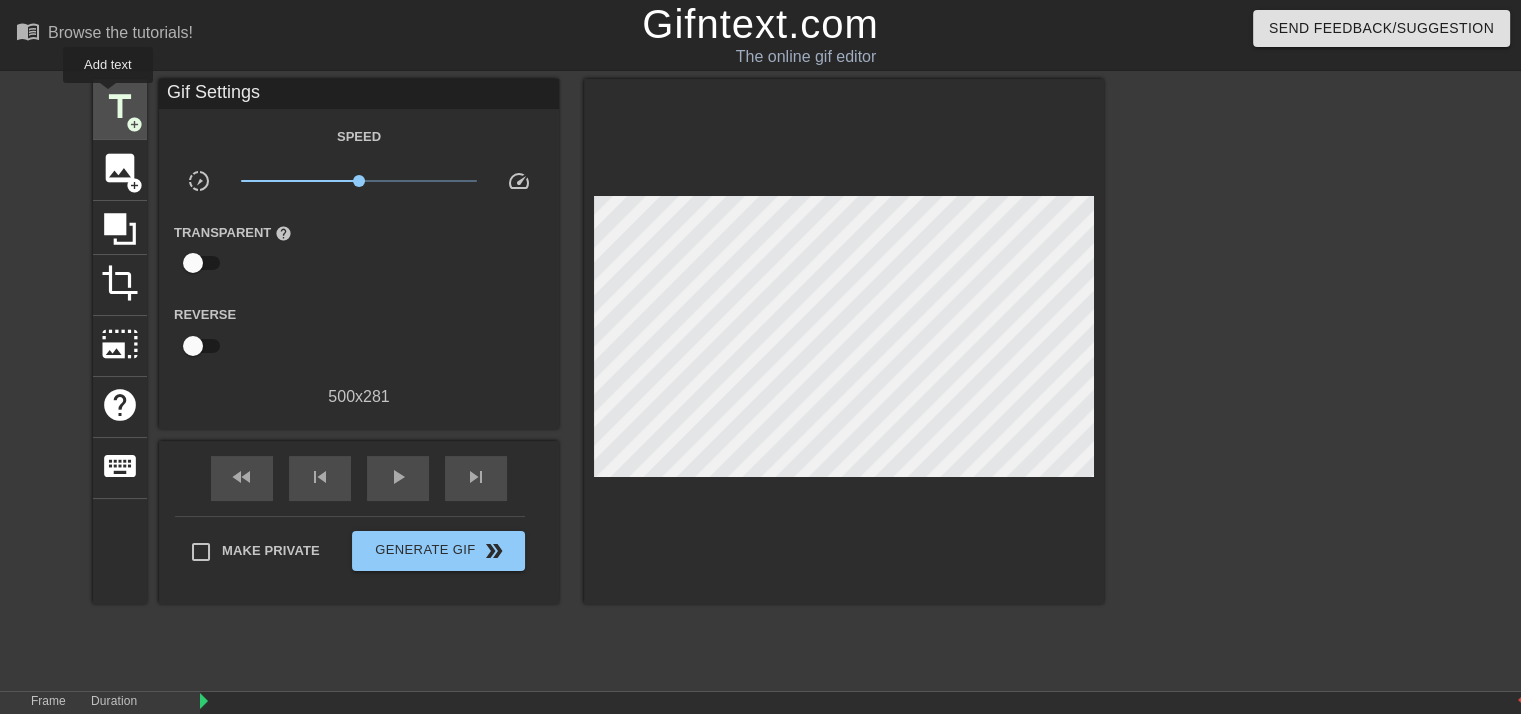 click on "title" at bounding box center (120, 107) 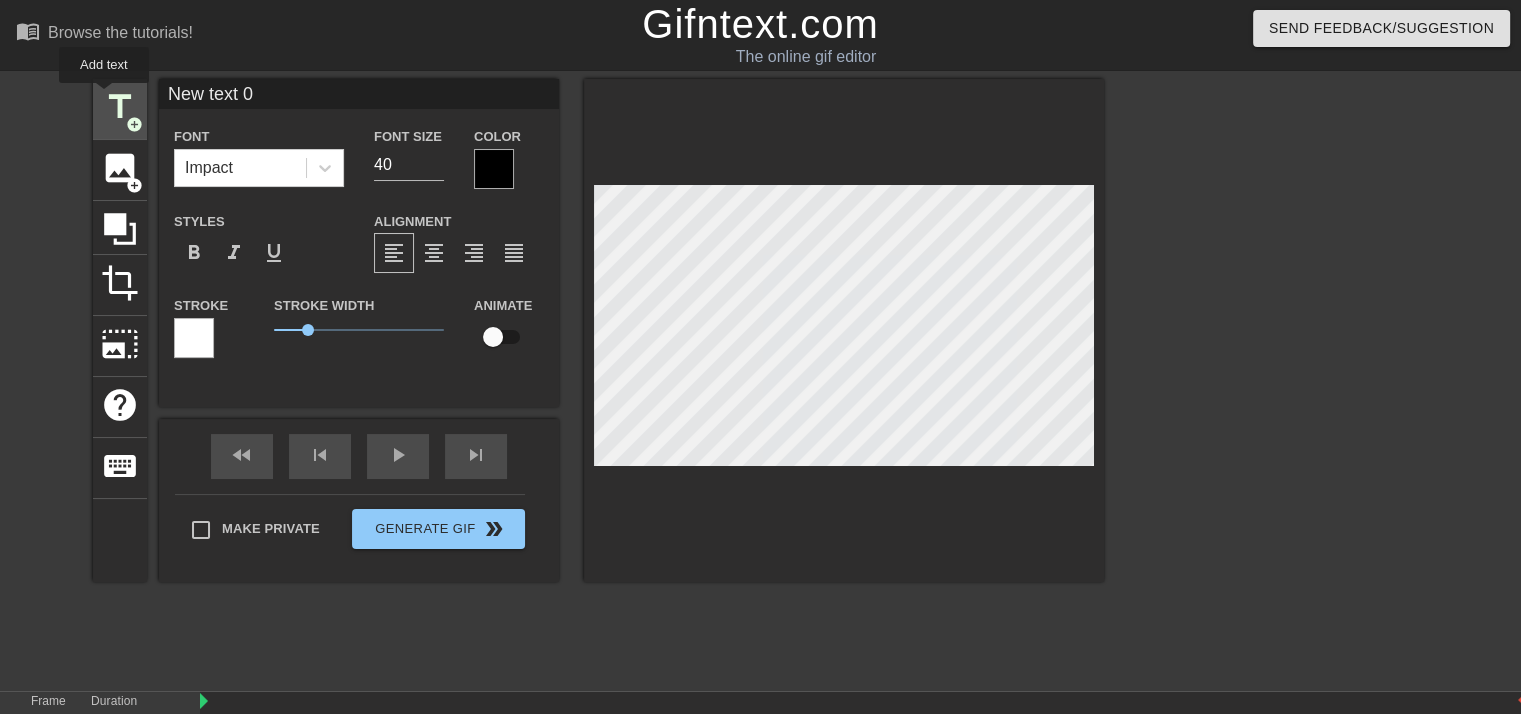 click on "title" at bounding box center [120, 107] 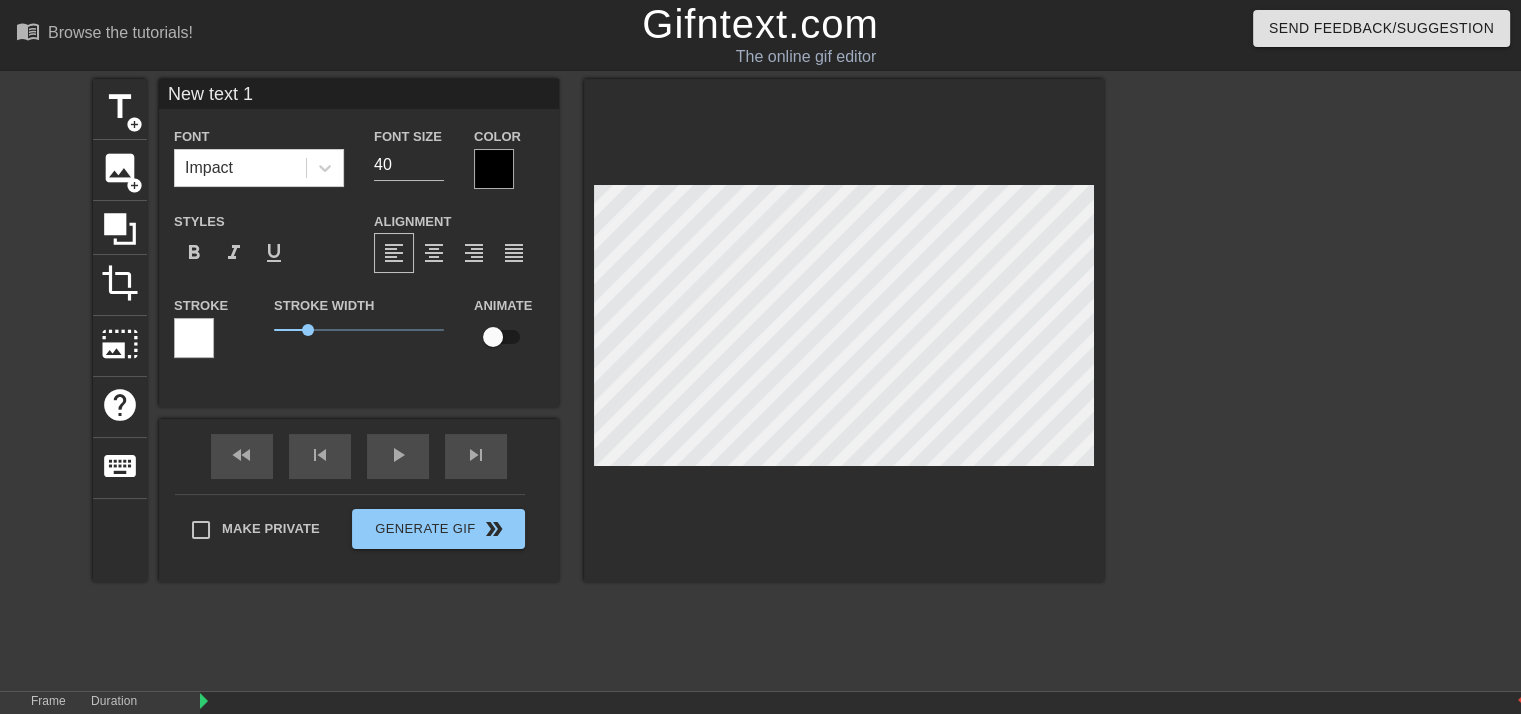 click on "New text 1" at bounding box center (359, 94) 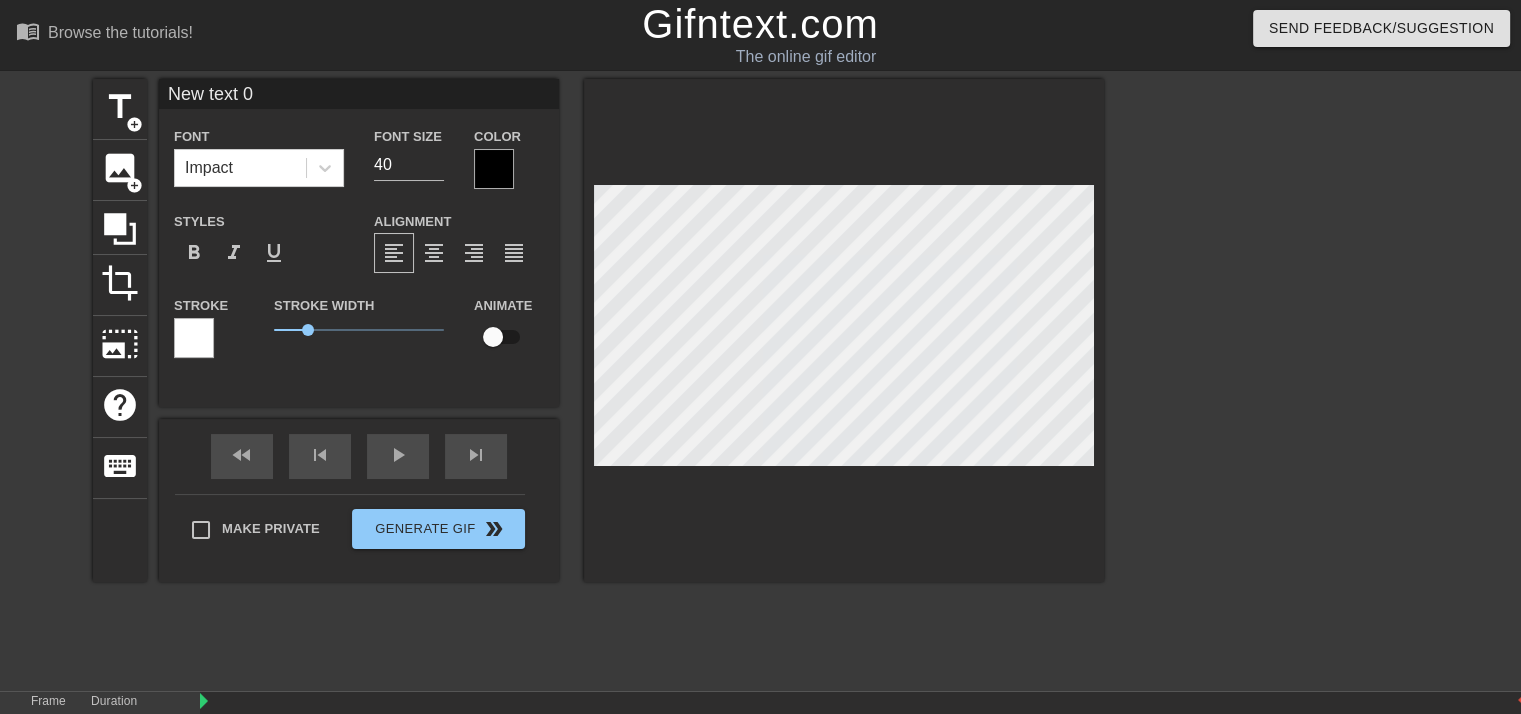 click on "New text 0" at bounding box center [359, 94] 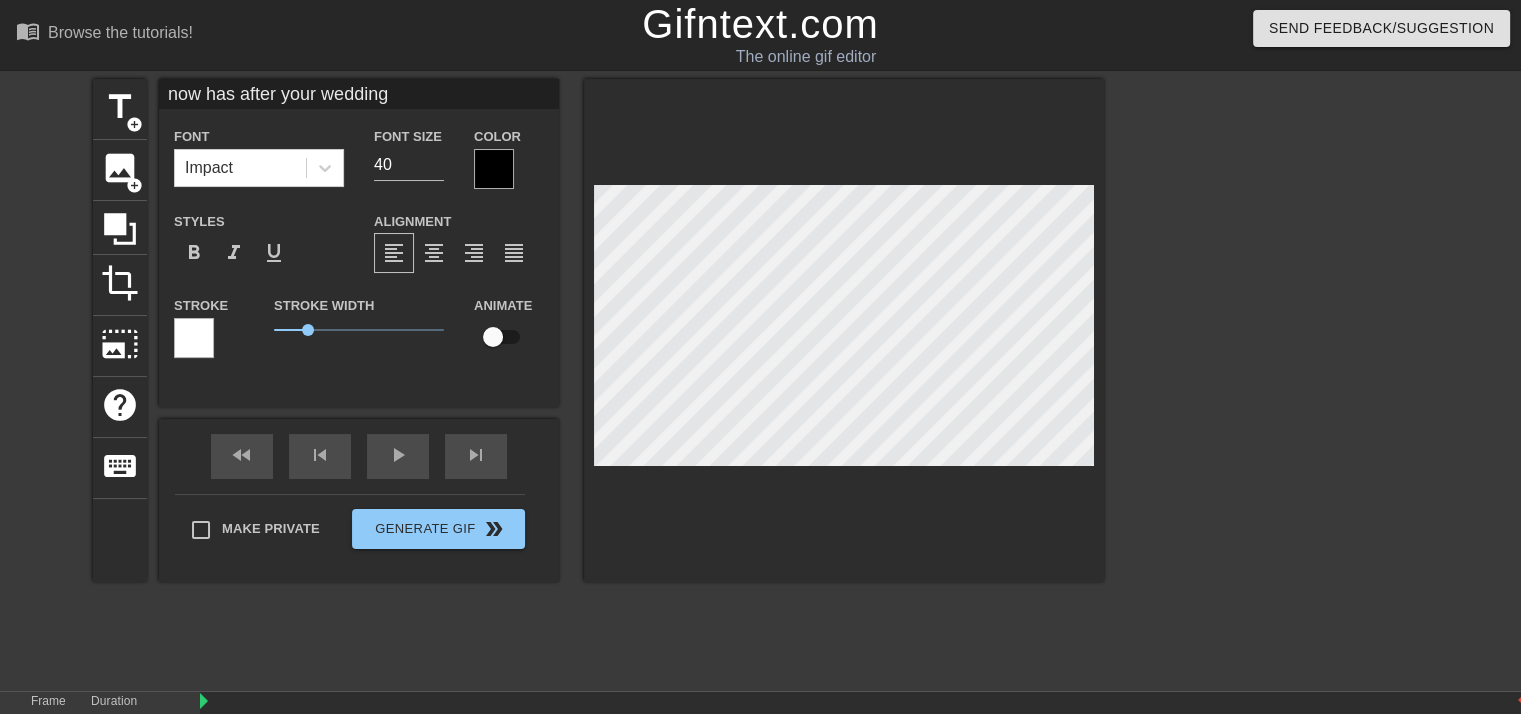 type on "now has after your wedding" 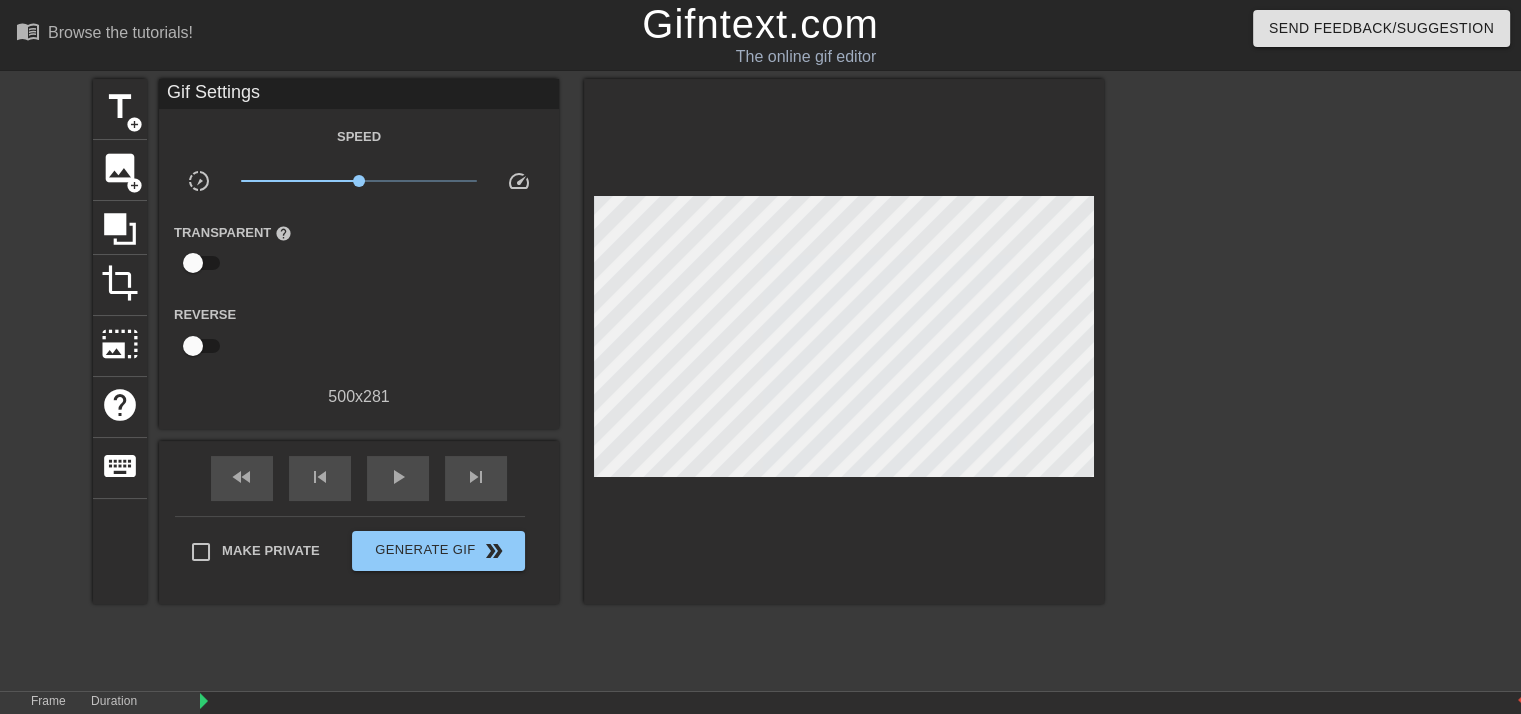 click at bounding box center (1278, 379) 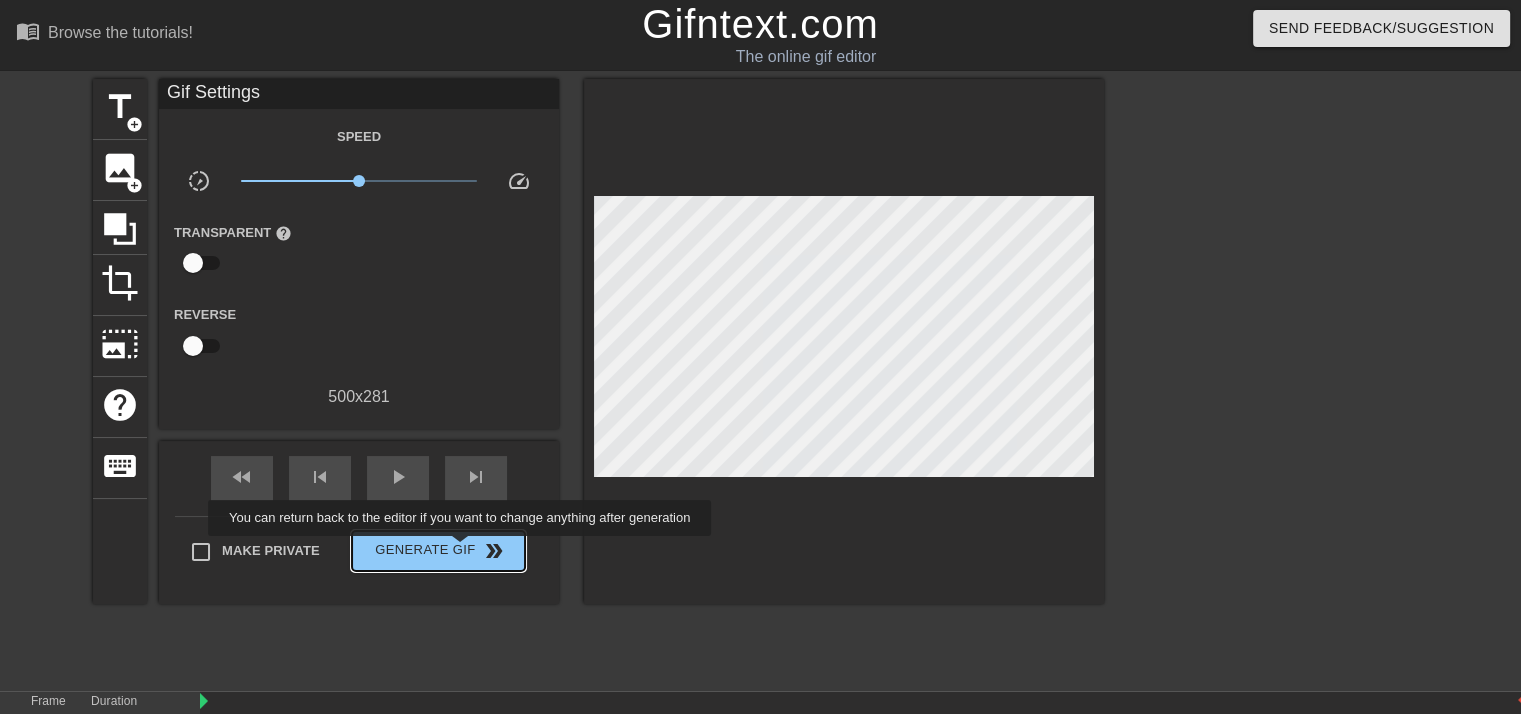 click on "Generate Gif double_arrow" at bounding box center [438, 551] 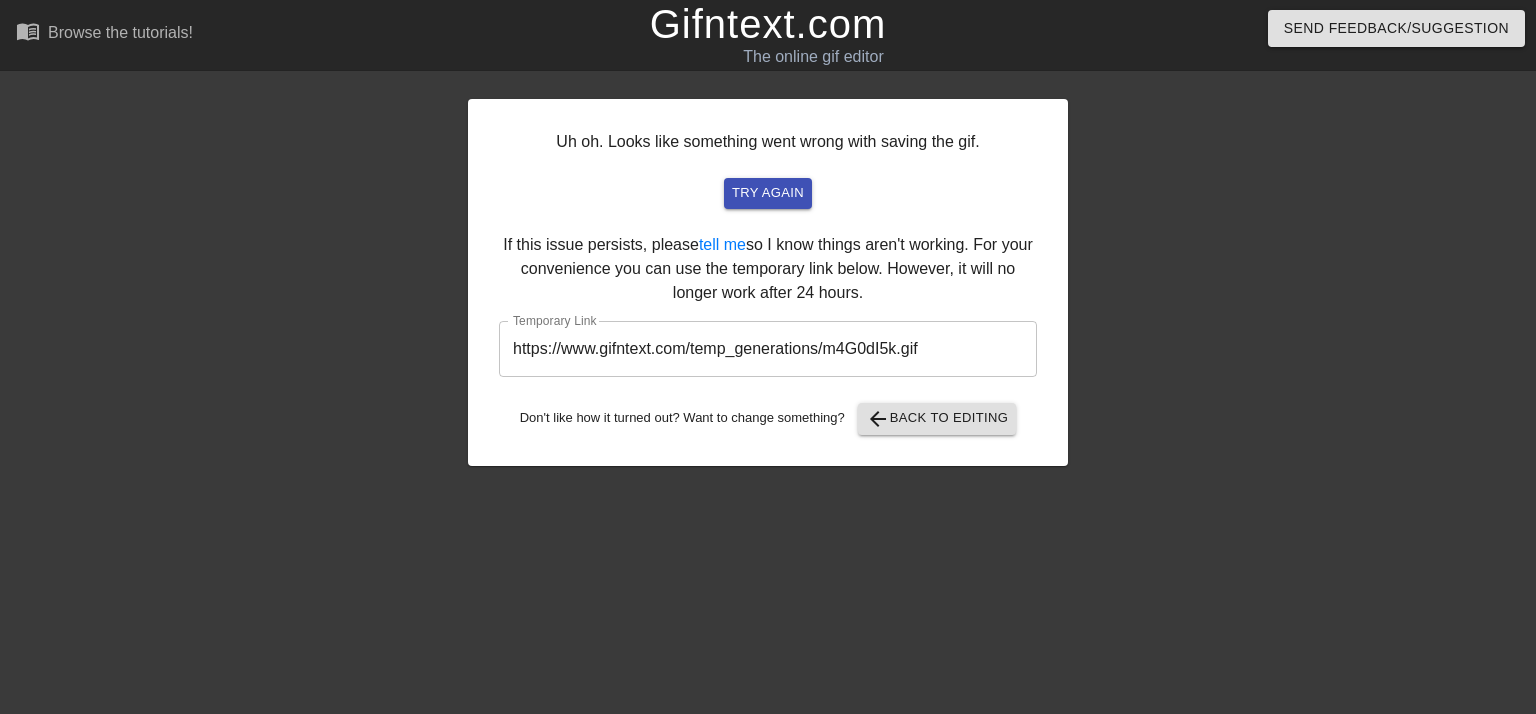 click on "https://www.gifntext.com/temp_generations/m4G0dI5k.gif" at bounding box center [768, 349] 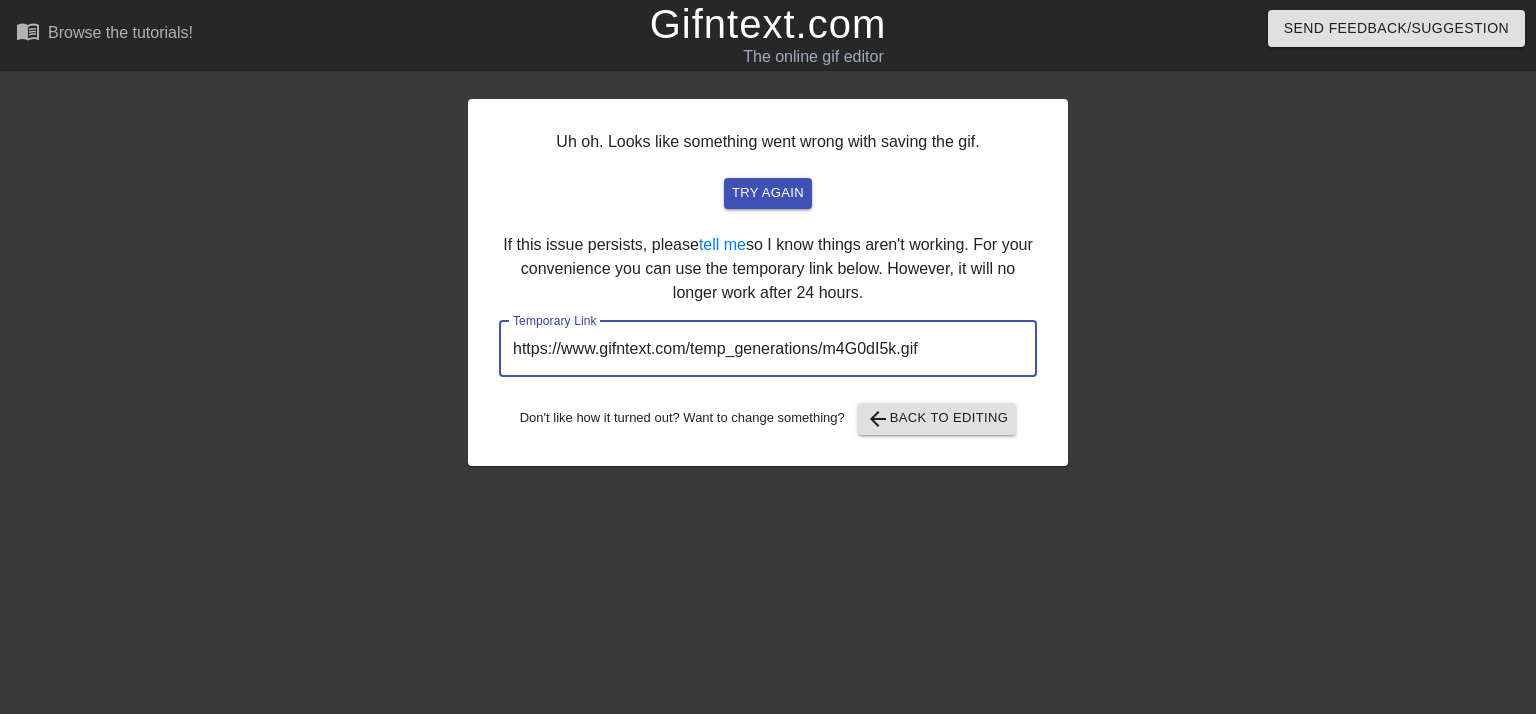 click on "https://www.gifntext.com/temp_generations/m4G0dI5k.gif" at bounding box center (768, 349) 